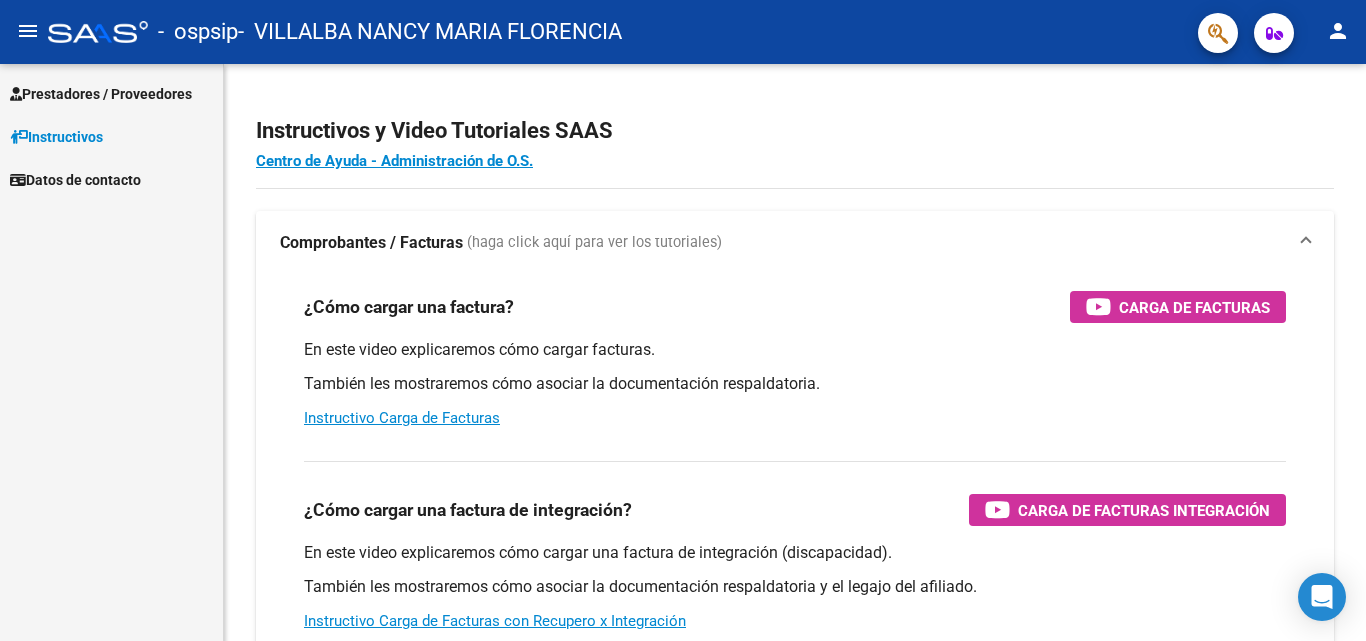 scroll, scrollTop: 0, scrollLeft: 0, axis: both 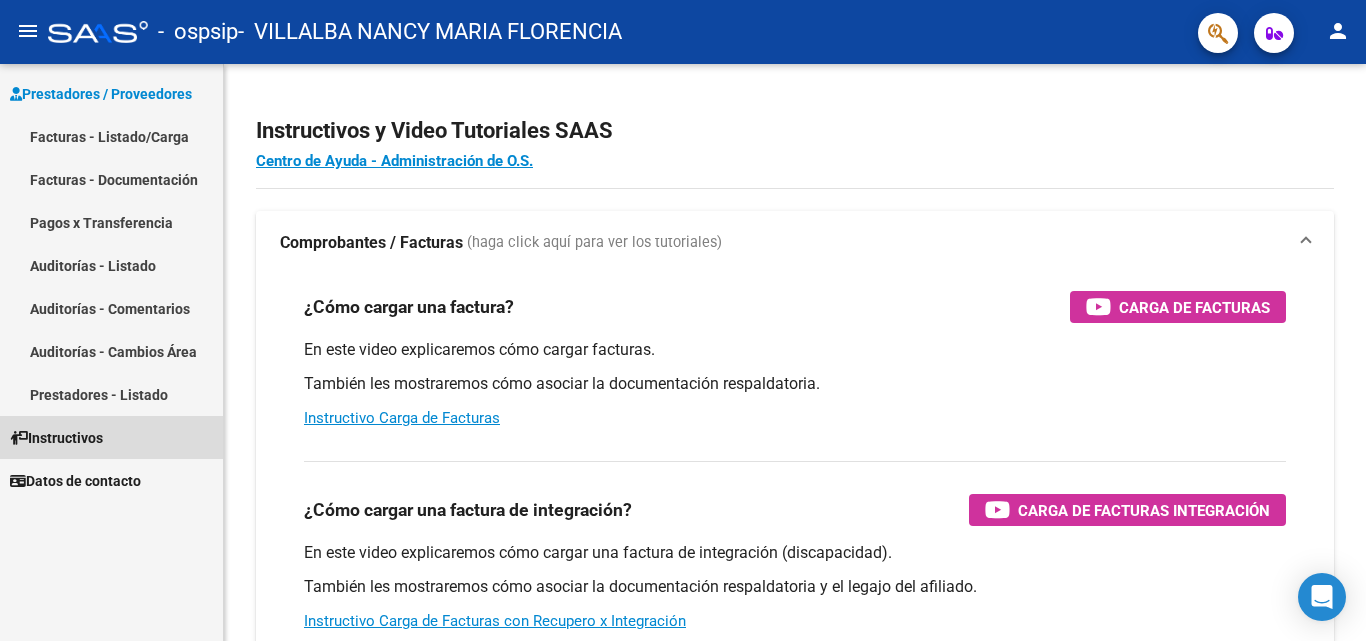 click on "Instructivos" at bounding box center (111, 437) 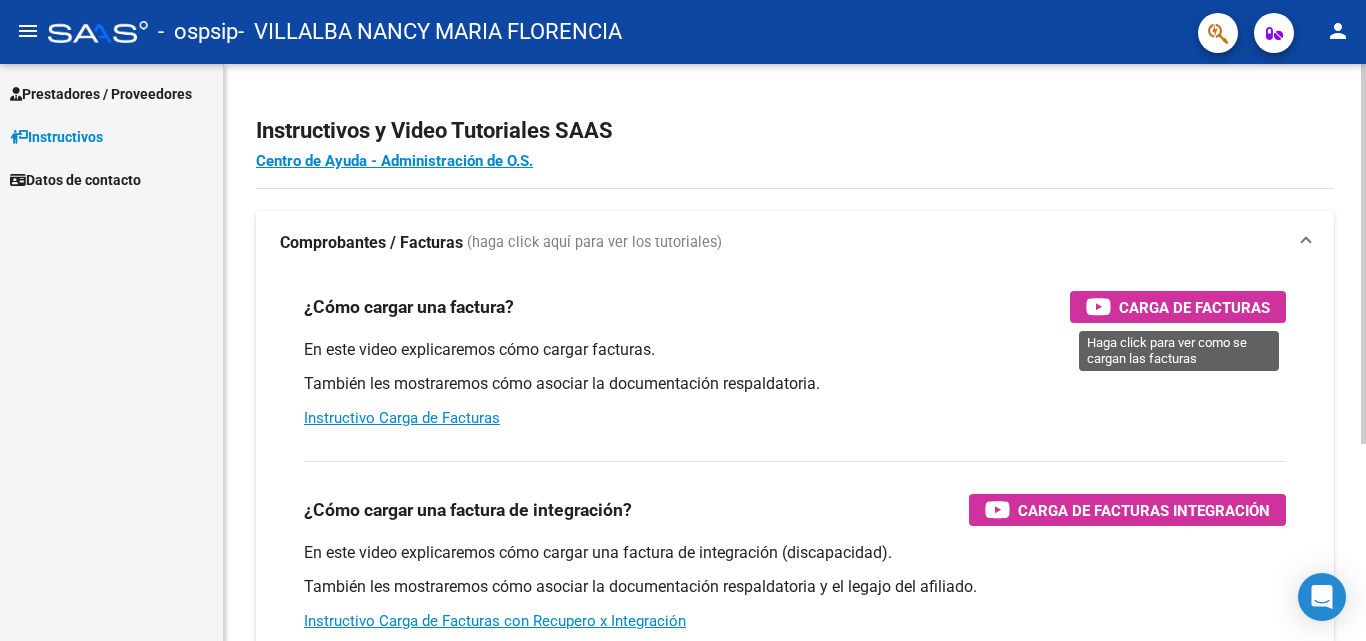 click on "Carga de Facturas" at bounding box center (1178, 307) 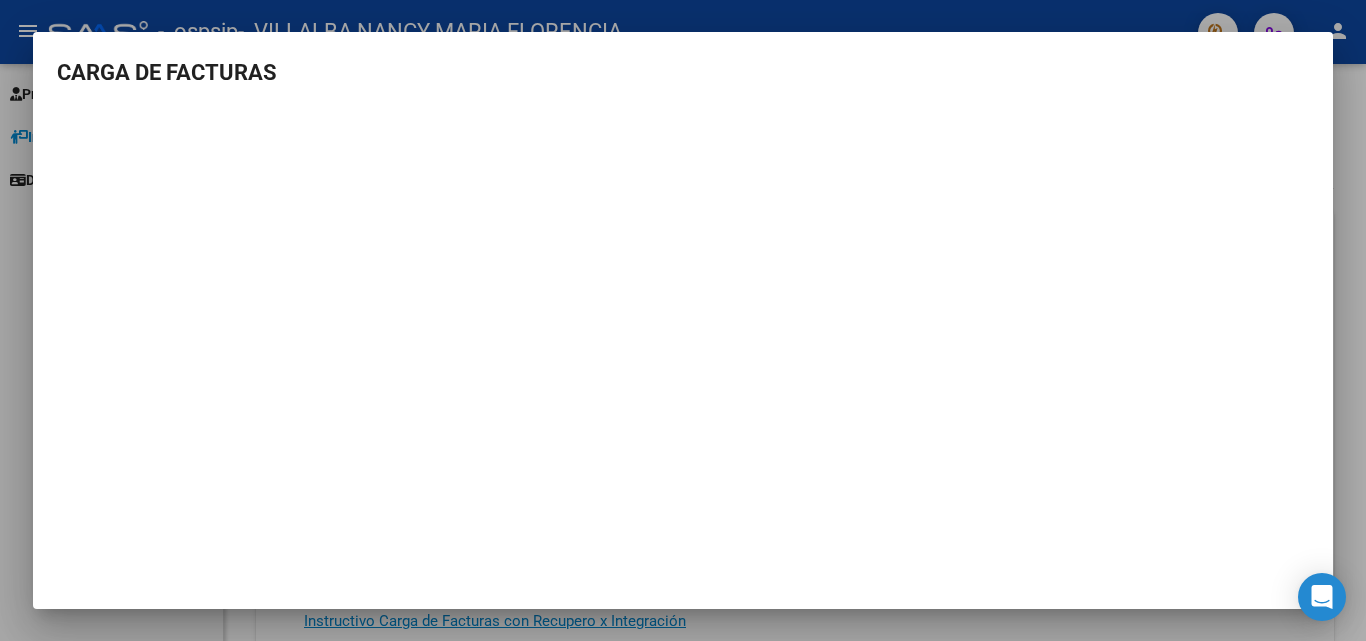 click on "CARGA DE FACTURAS" at bounding box center [683, 72] 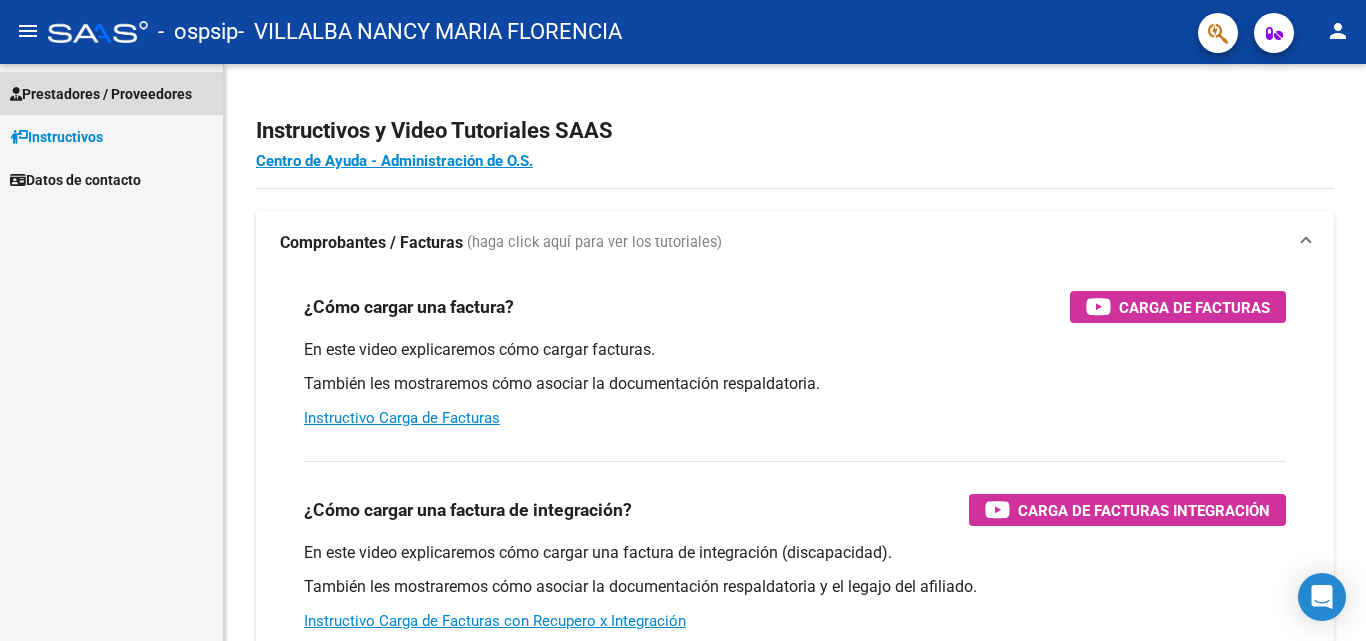 click on "Prestadores / Proveedores" at bounding box center [111, 93] 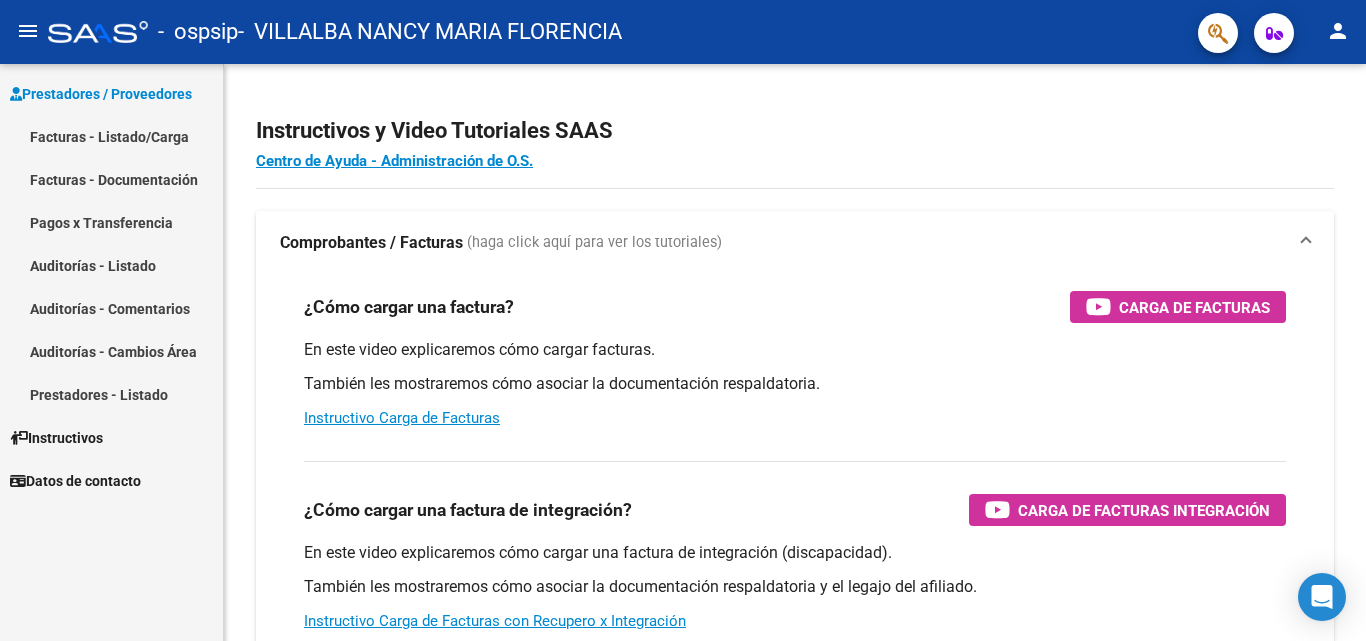 click on "Facturas - Listado/Carga" at bounding box center (111, 136) 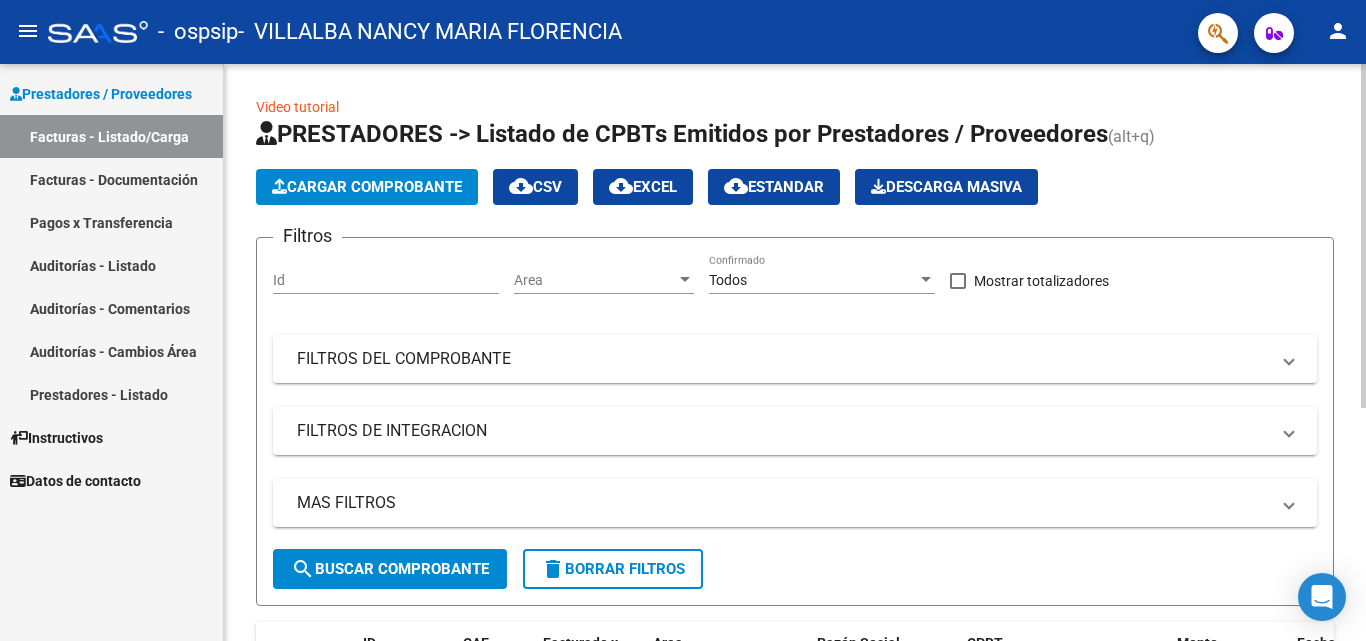 click on "Cargar Comprobante" 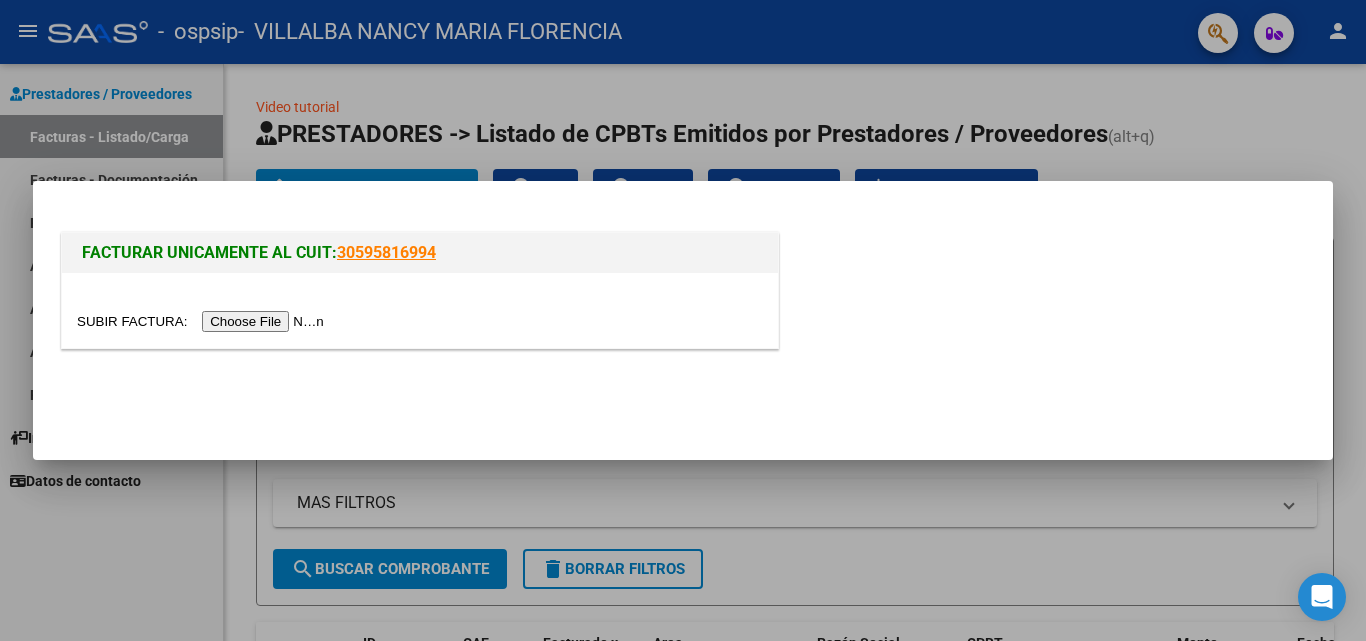 click at bounding box center [203, 321] 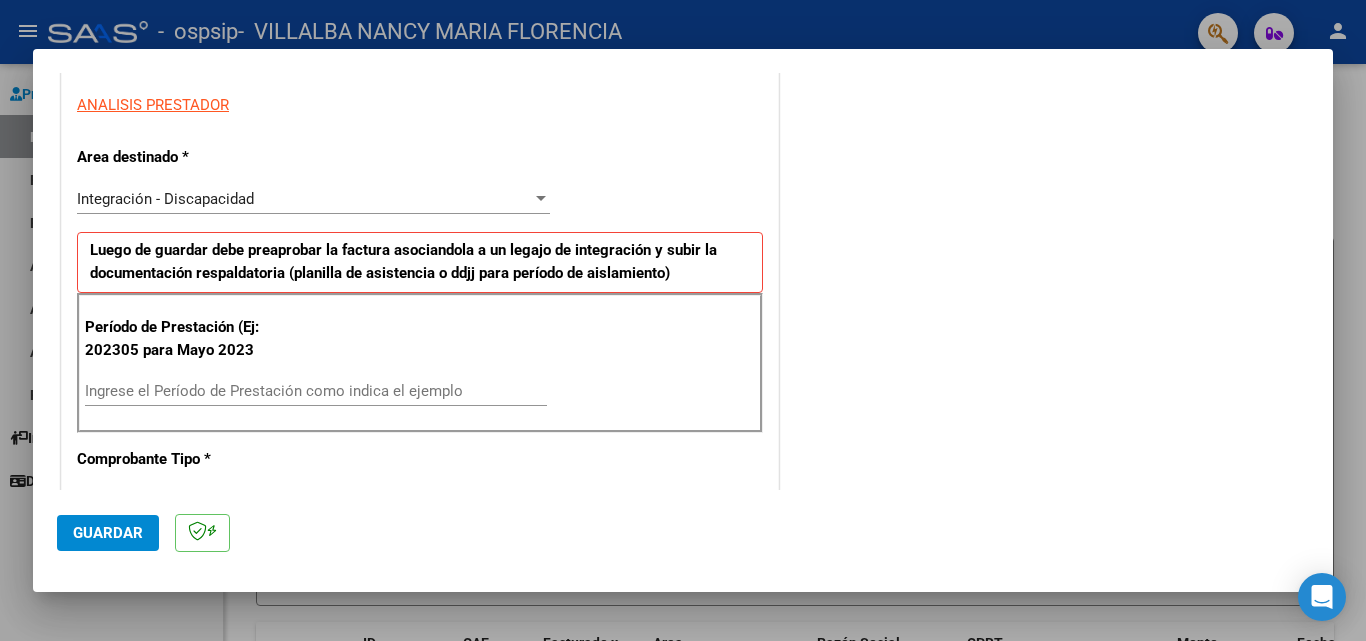 scroll, scrollTop: 370, scrollLeft: 0, axis: vertical 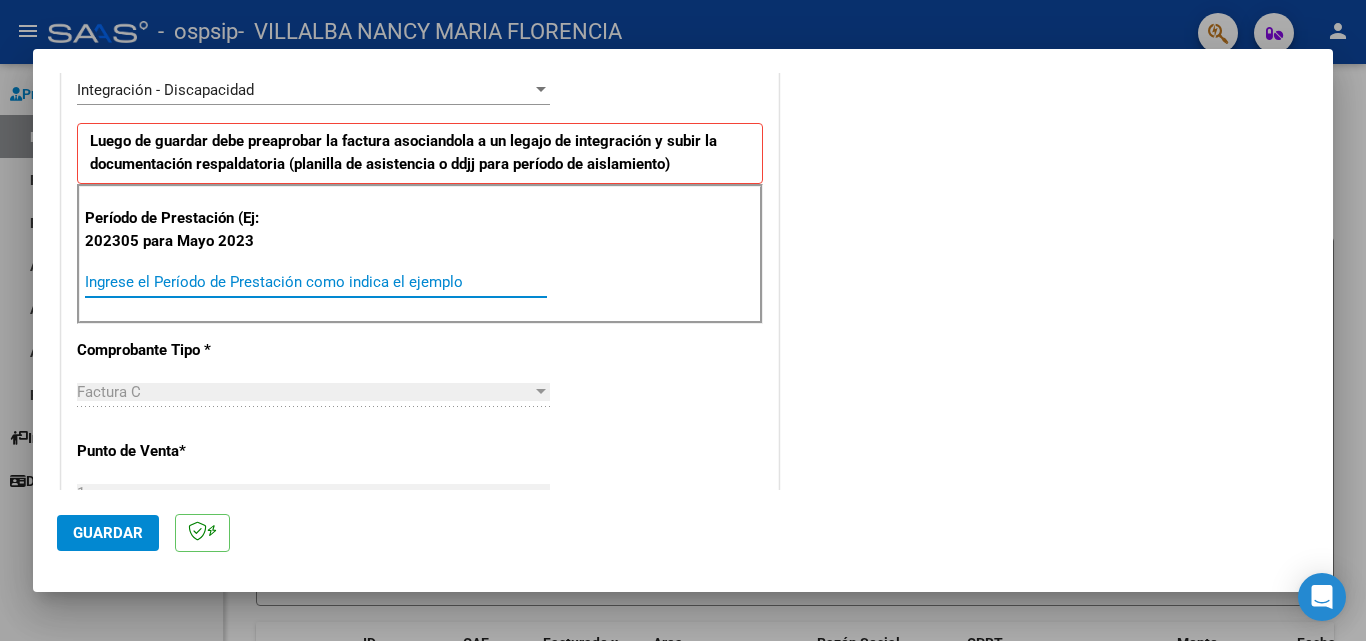 click on "Ingrese el Período de Prestación como indica el ejemplo" at bounding box center [316, 282] 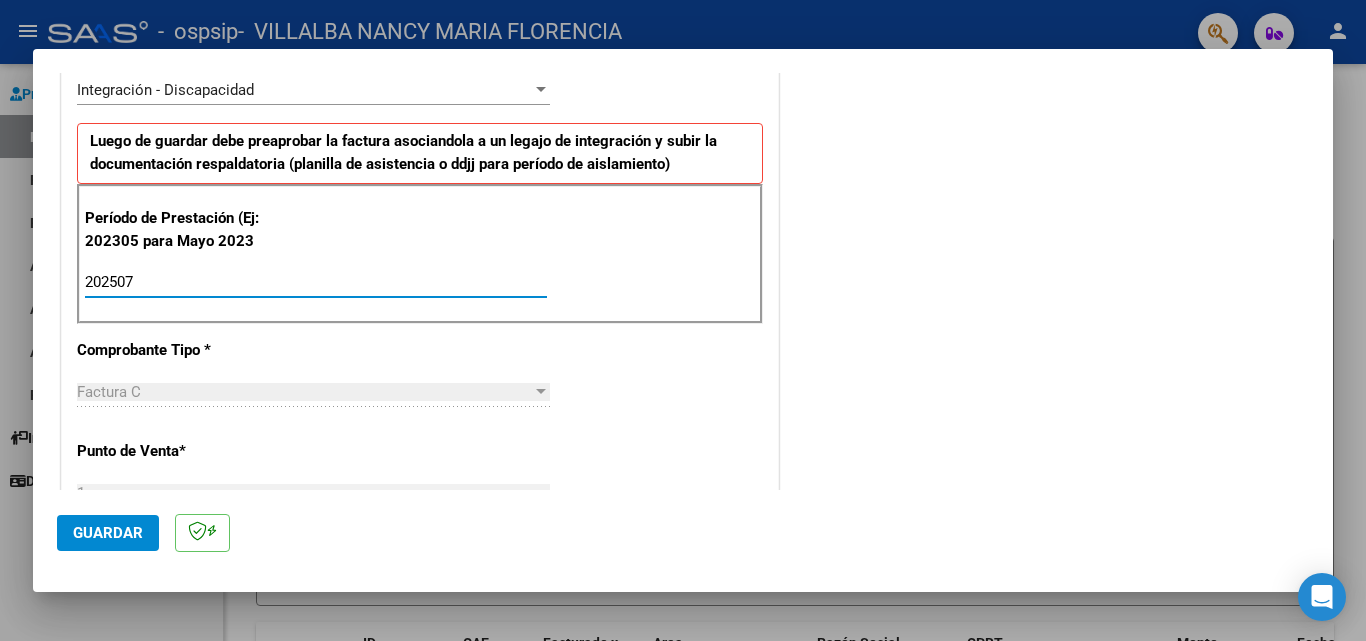 type on "202507" 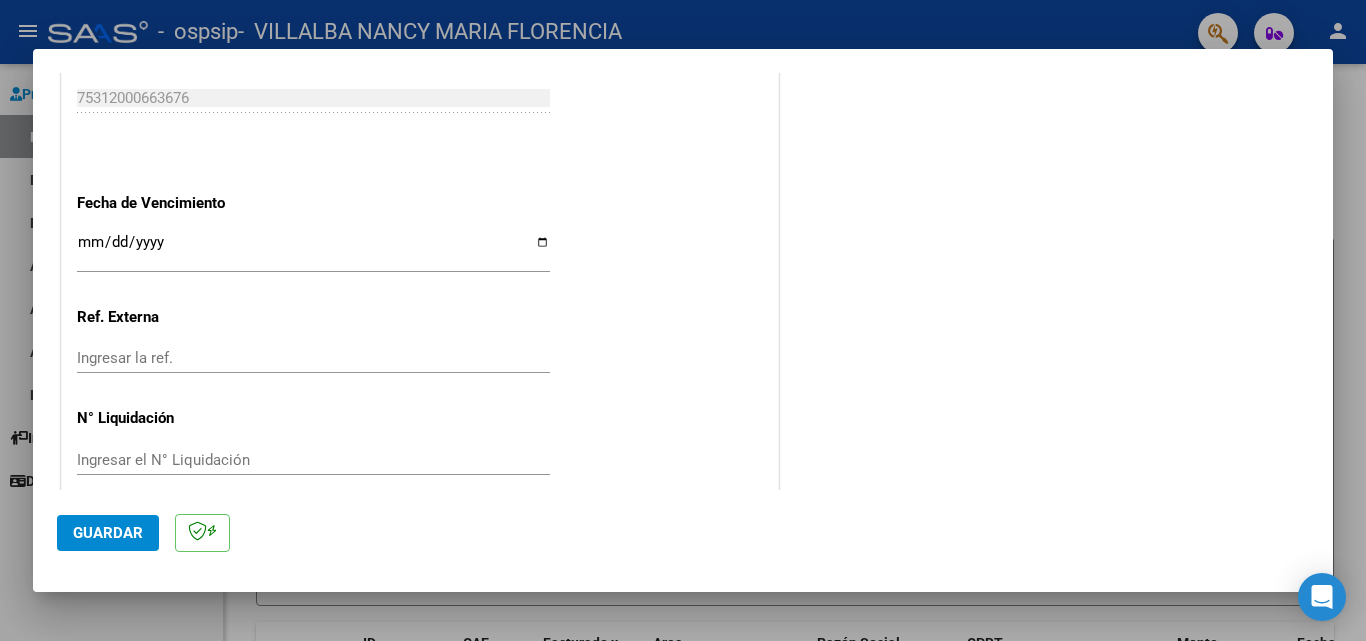 scroll, scrollTop: 1305, scrollLeft: 0, axis: vertical 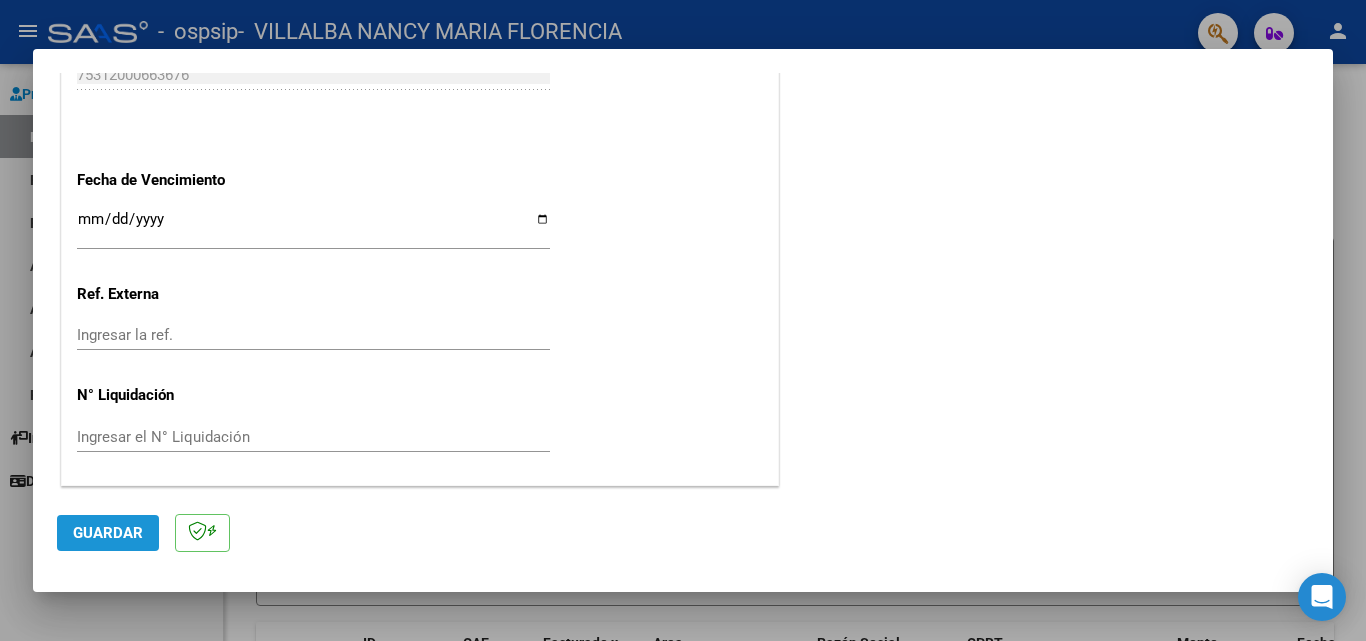 click on "Guardar" 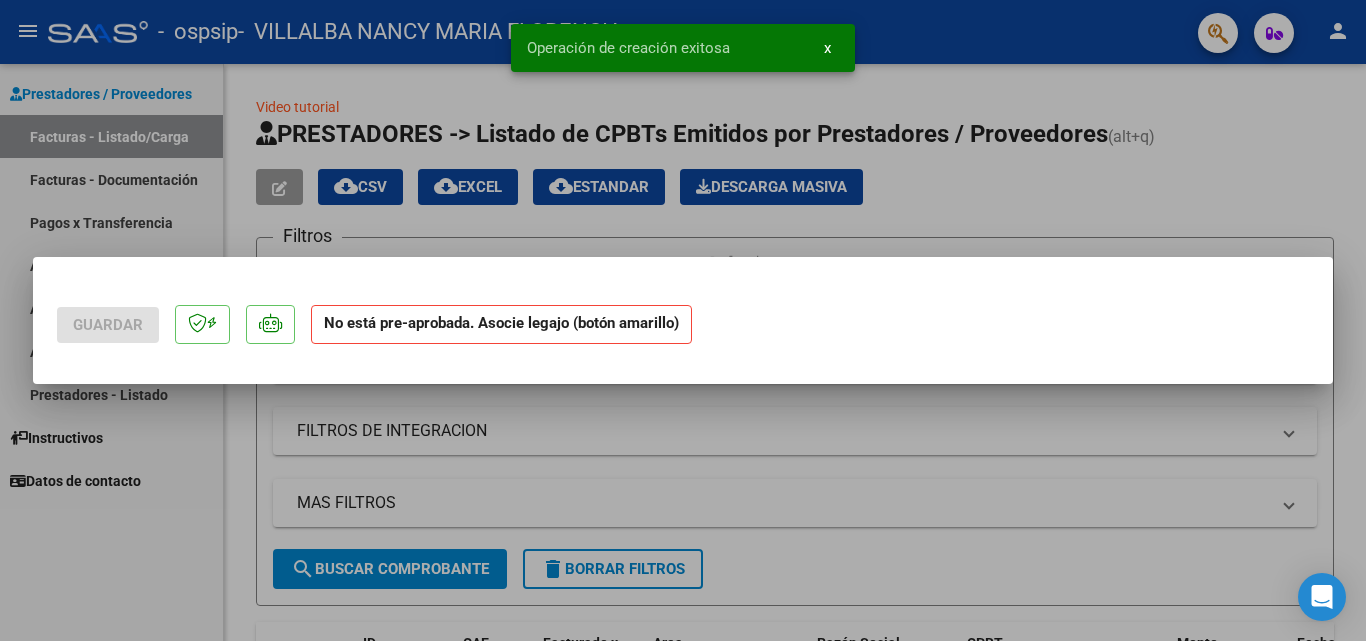 scroll, scrollTop: 0, scrollLeft: 0, axis: both 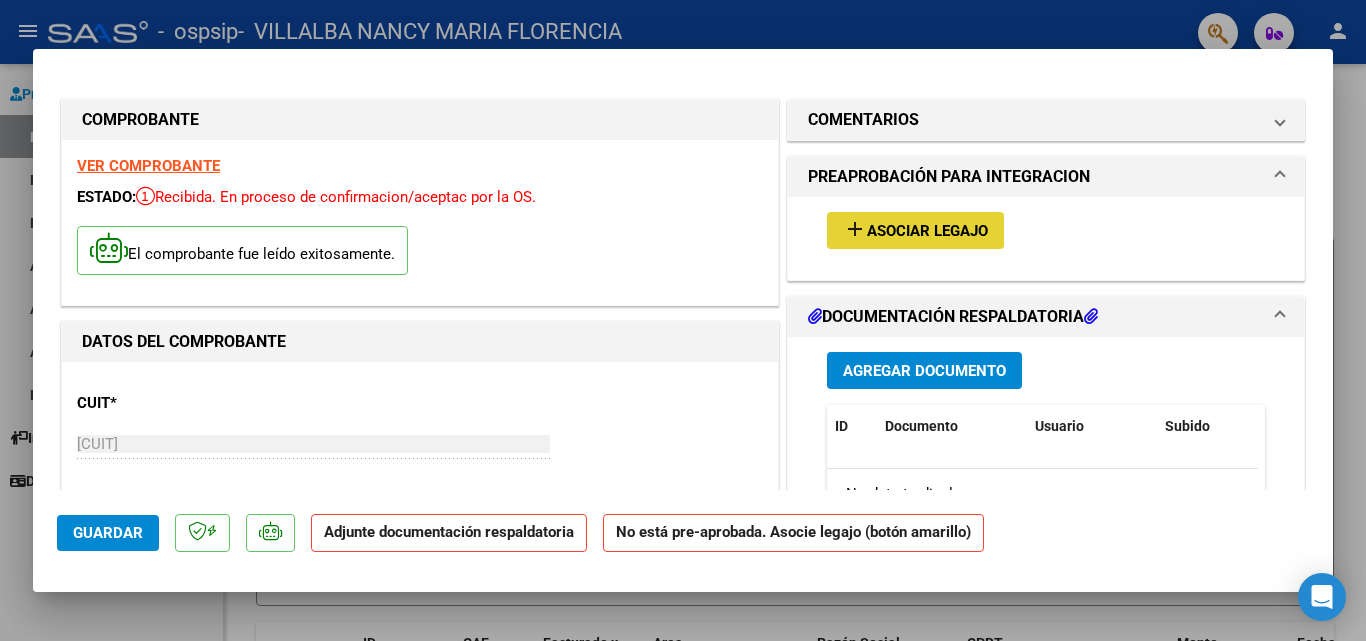 click on "Asociar Legajo" at bounding box center [927, 231] 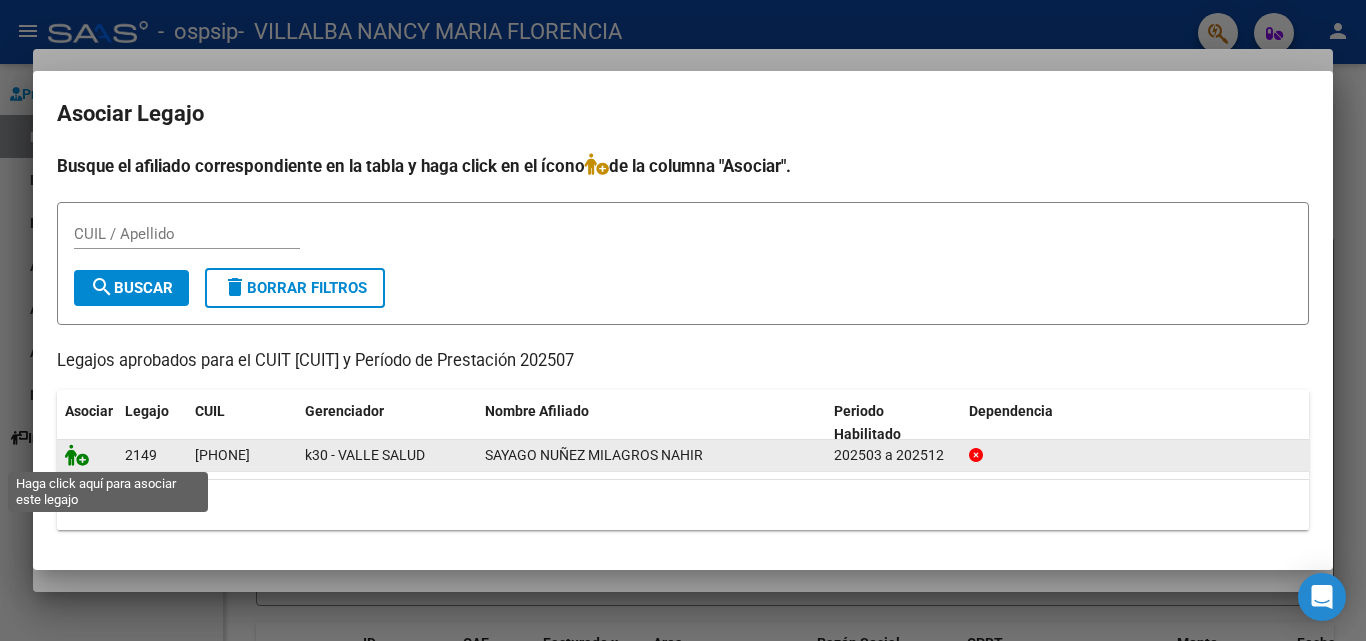 click 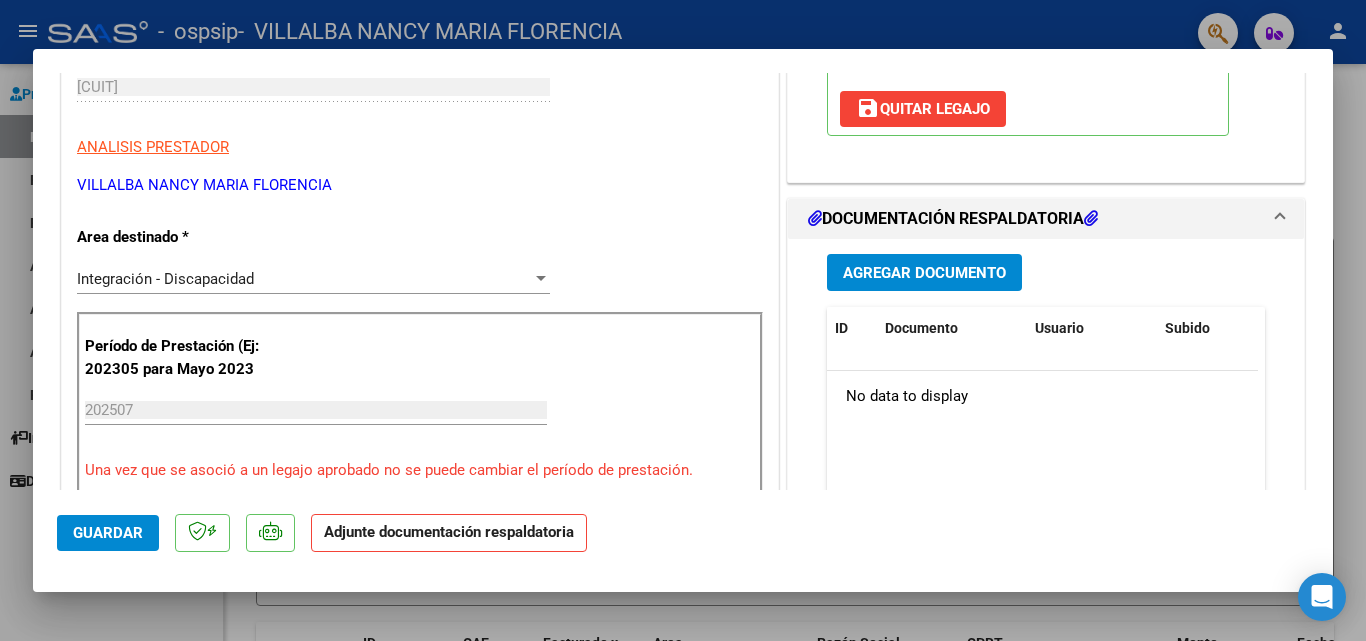 scroll, scrollTop: 414, scrollLeft: 0, axis: vertical 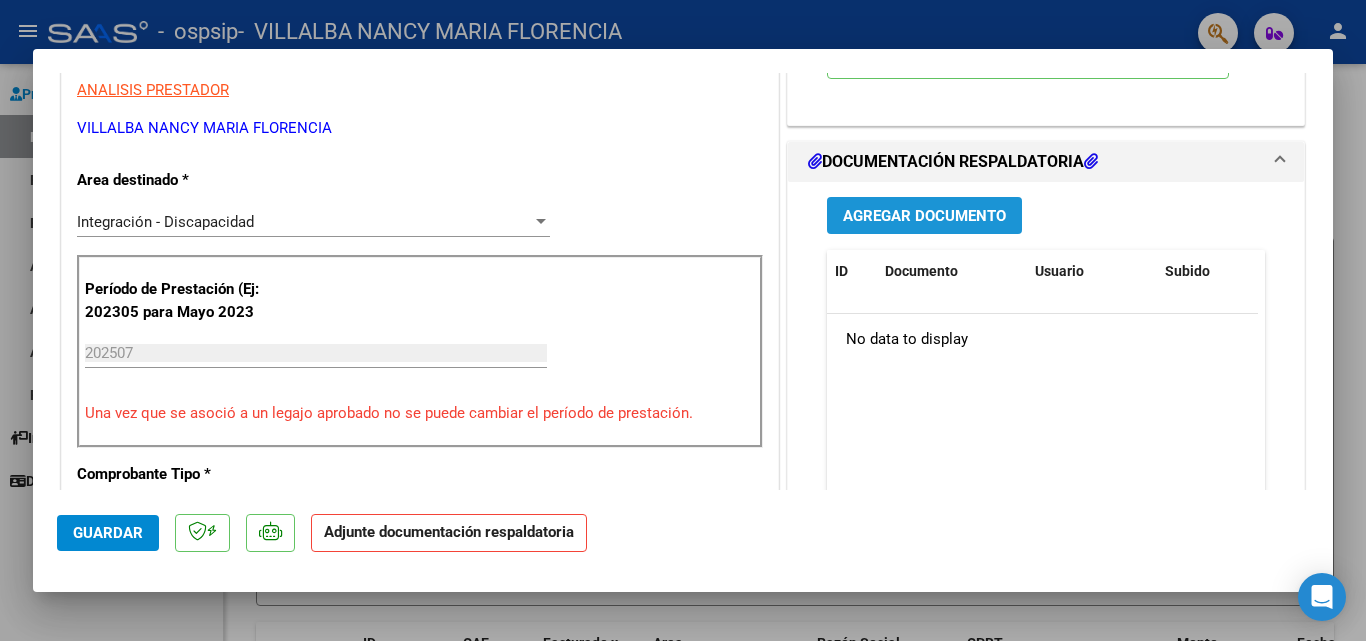 click on "Agregar Documento" at bounding box center [924, 216] 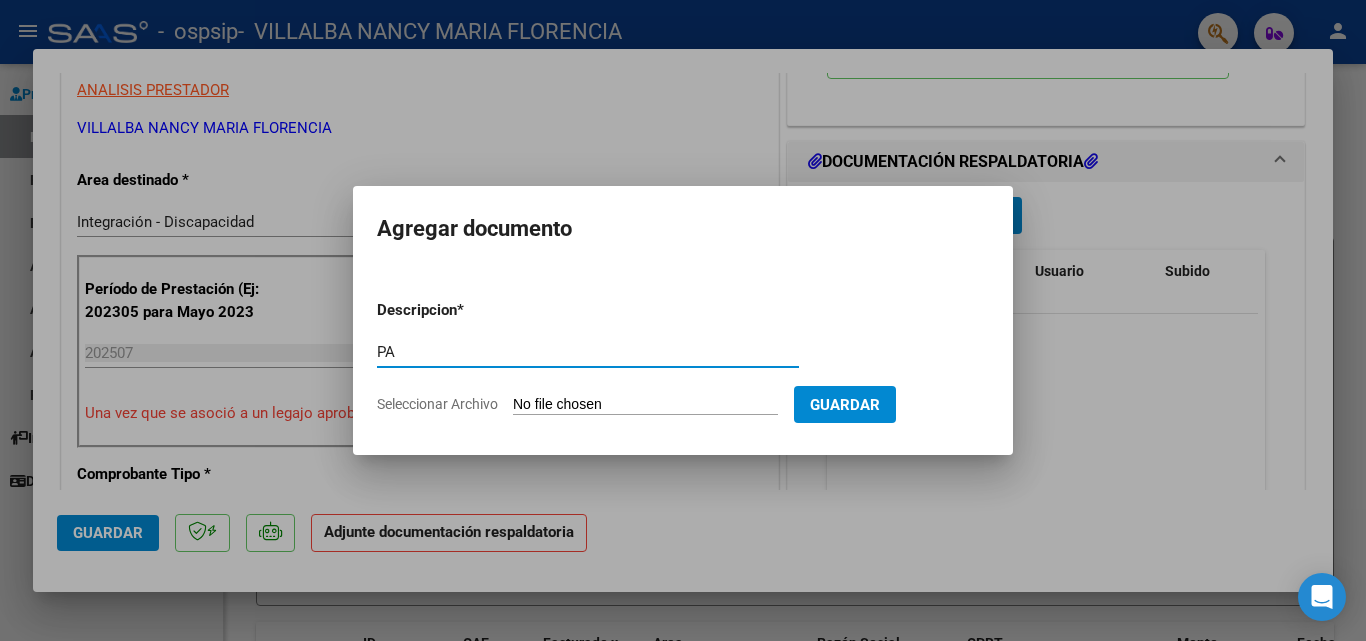 type on "PA" 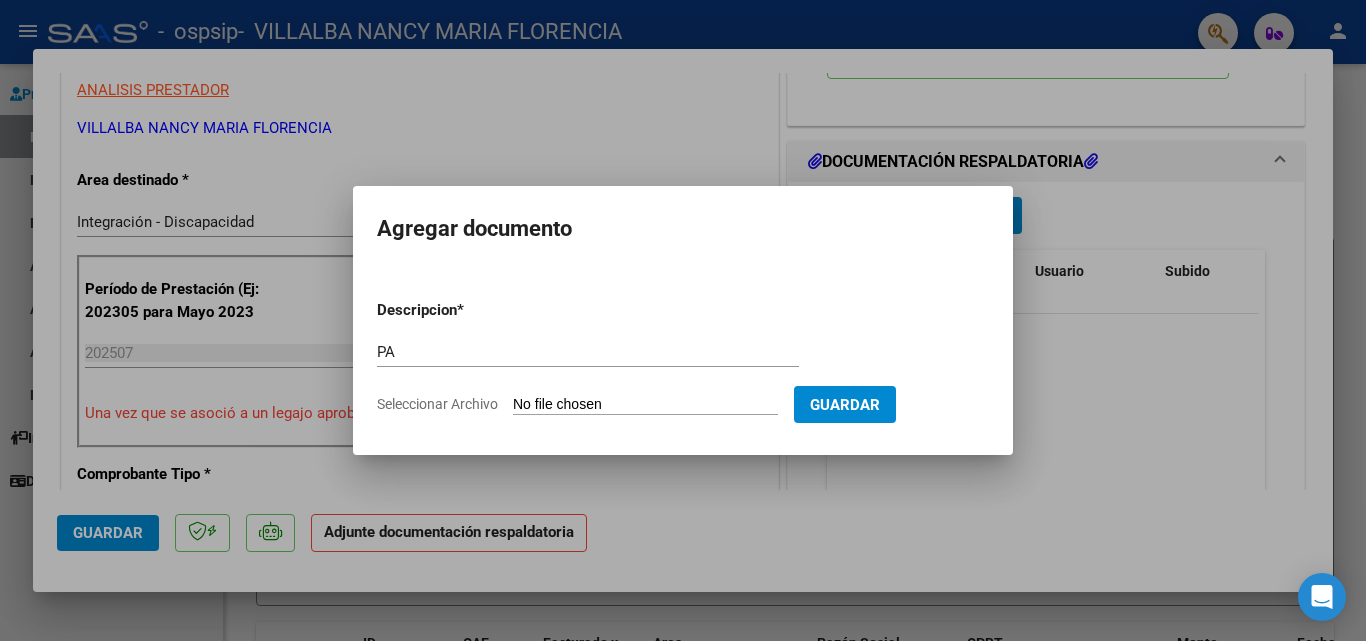 click on "Seleccionar Archivo" at bounding box center (645, 405) 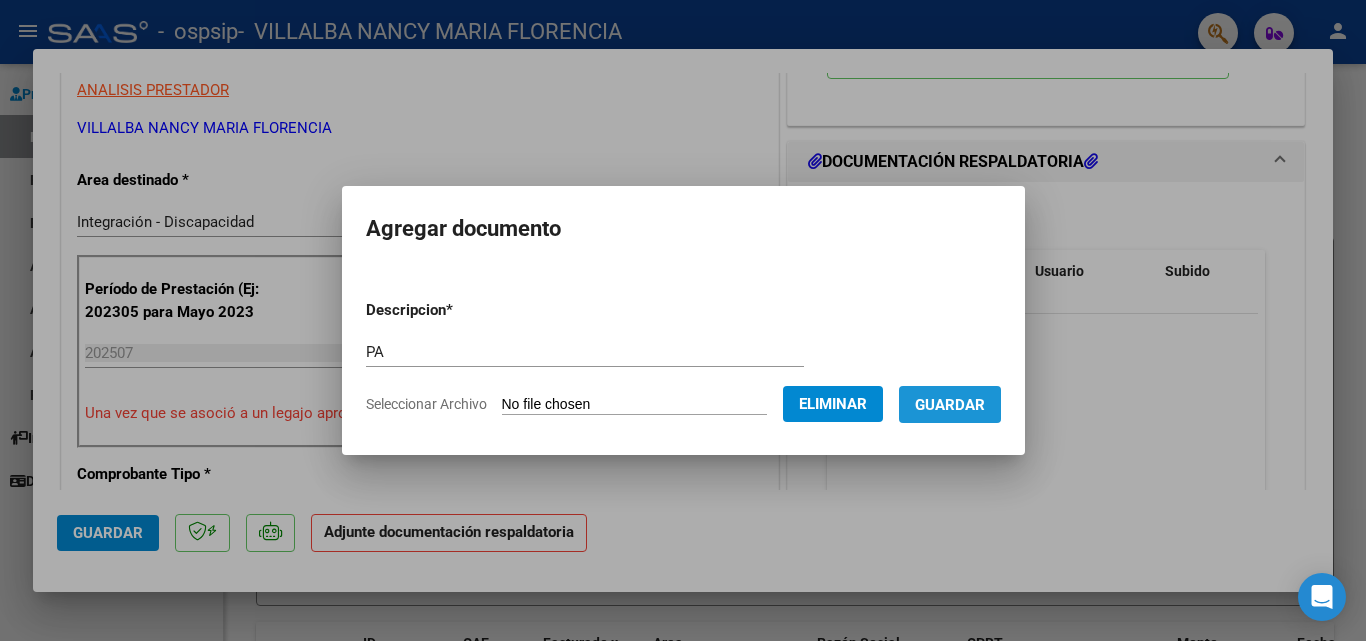 click on "Guardar" at bounding box center (950, 405) 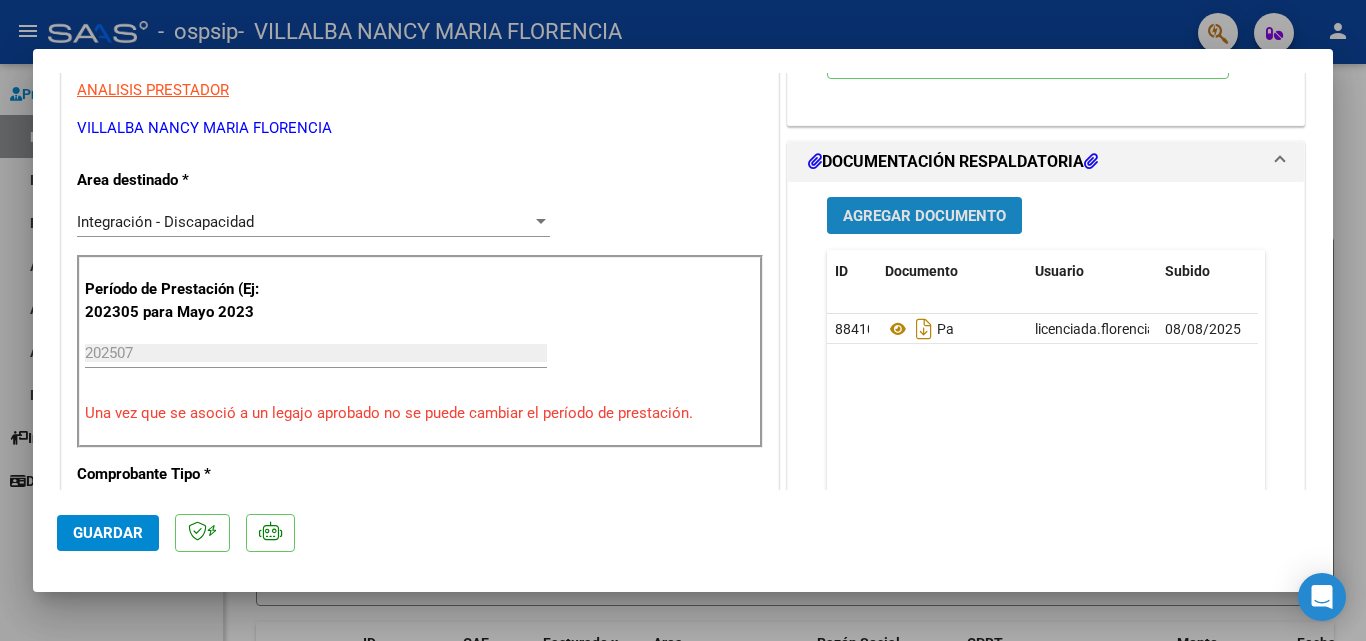click on "Agregar Documento" at bounding box center (924, 216) 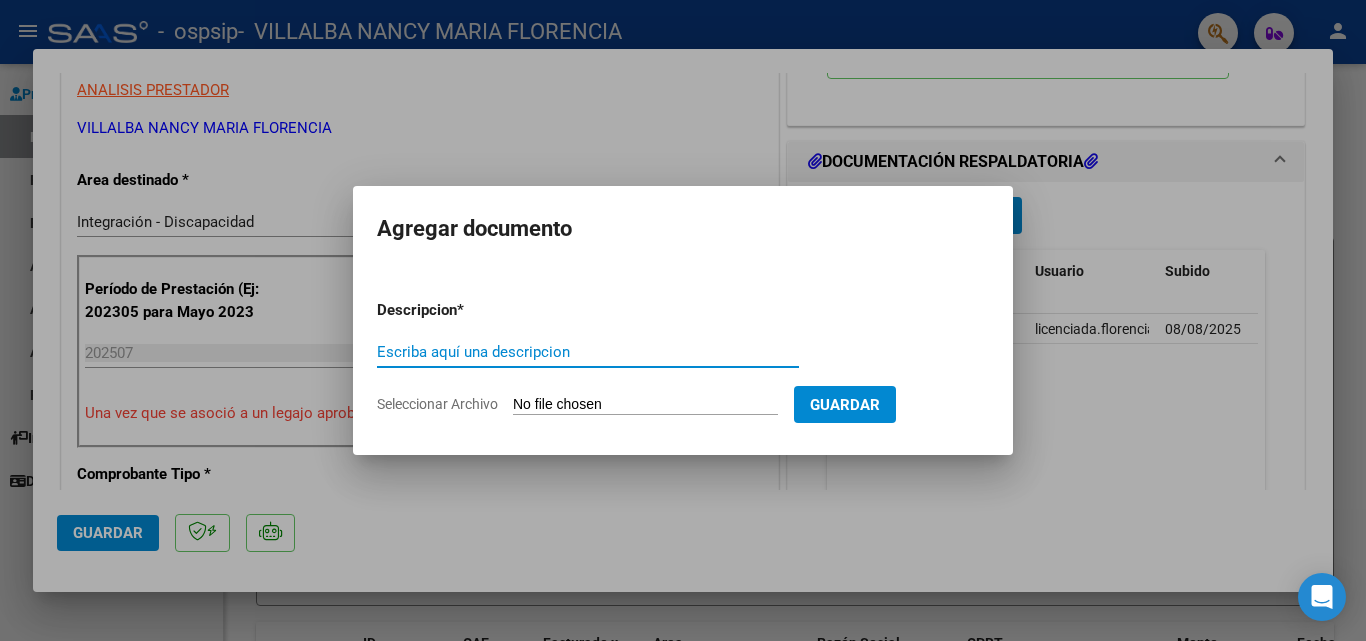 click on "Seleccionar Archivo" at bounding box center [645, 405] 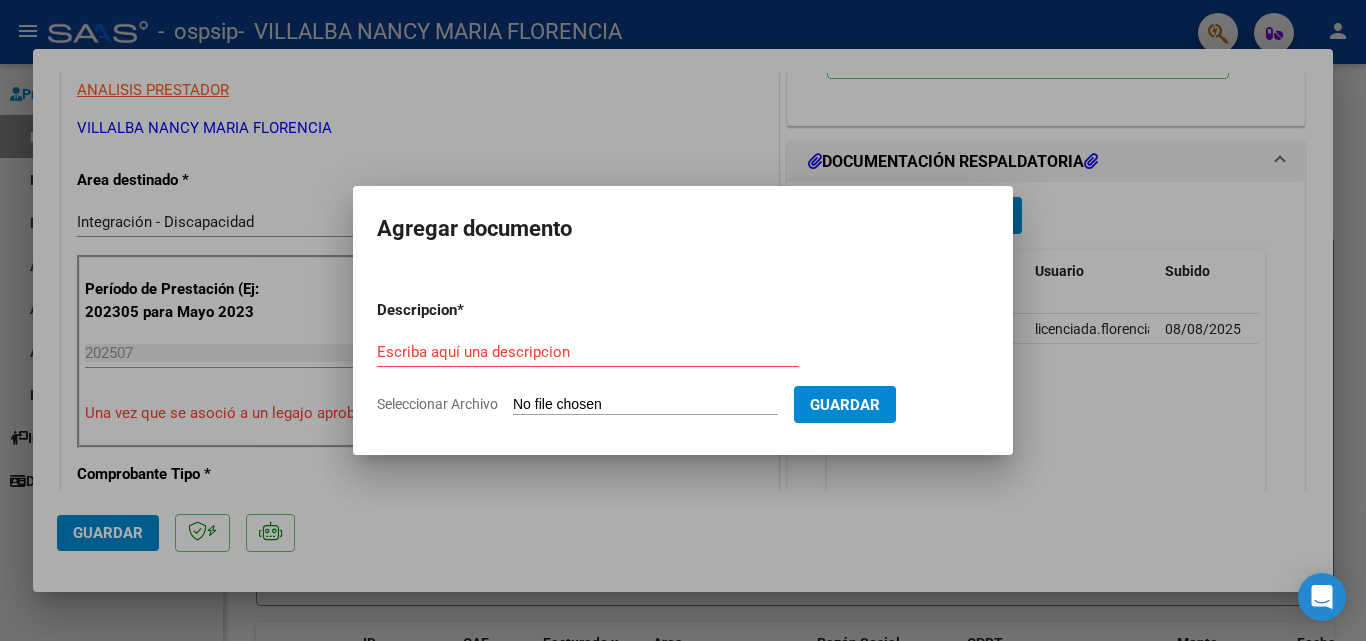 type on "C:\fakepath\NAHIR INFORME 2025.pdf" 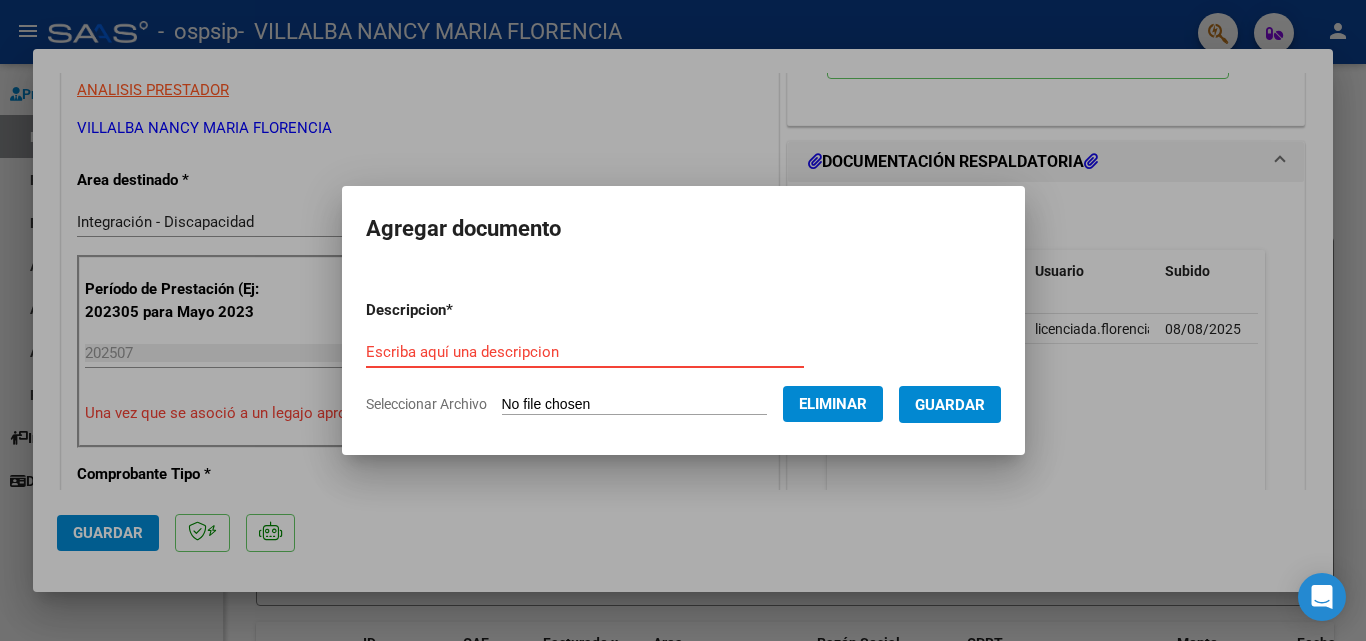 click on "Escriba aquí una descripcion" at bounding box center [585, 352] 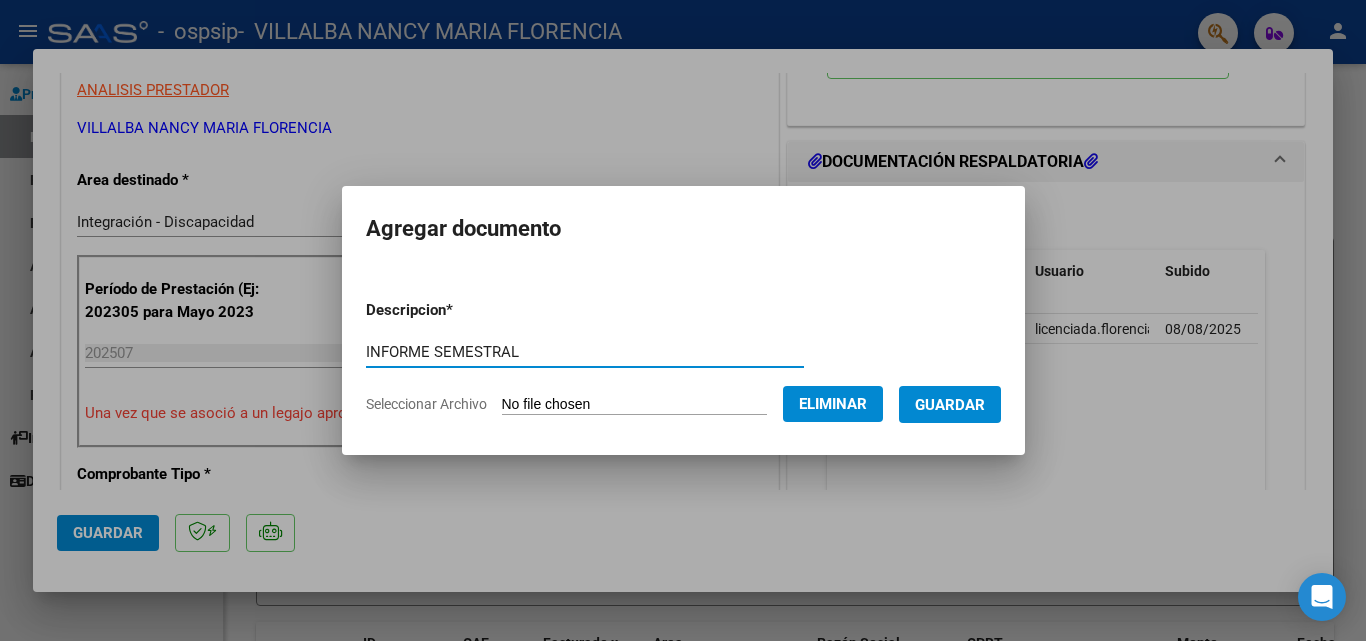 type on "INFORME SEMESTRAL" 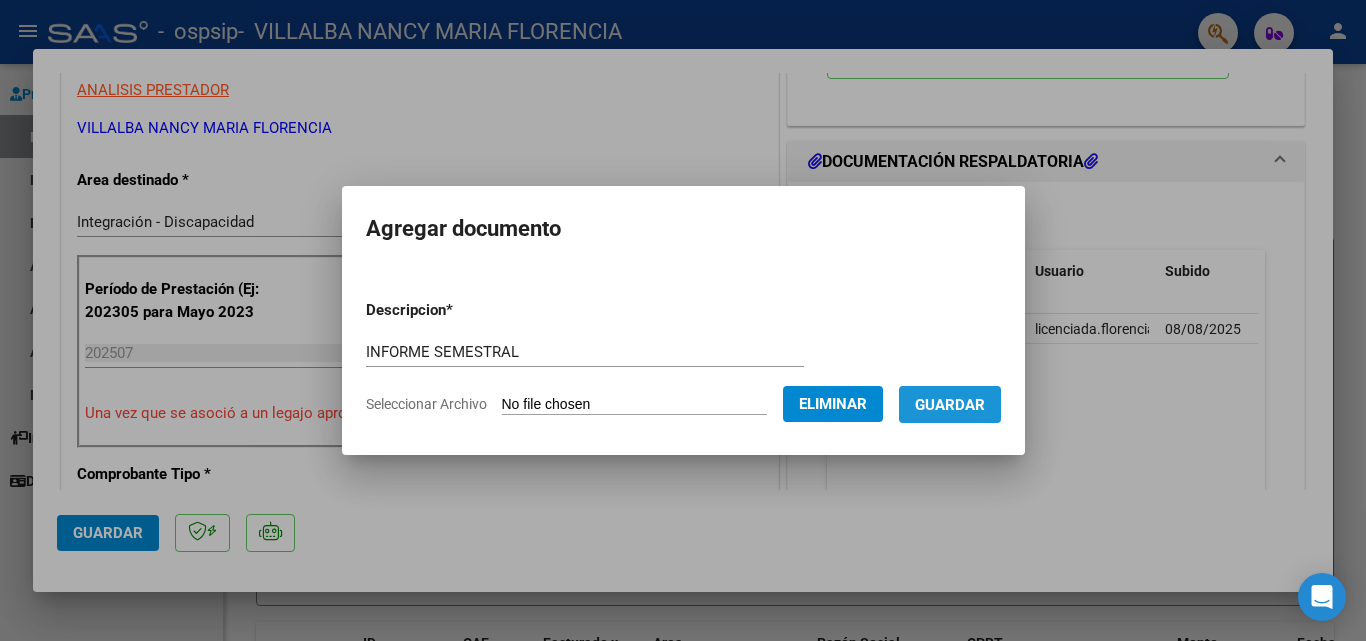 click on "Guardar" at bounding box center (950, 405) 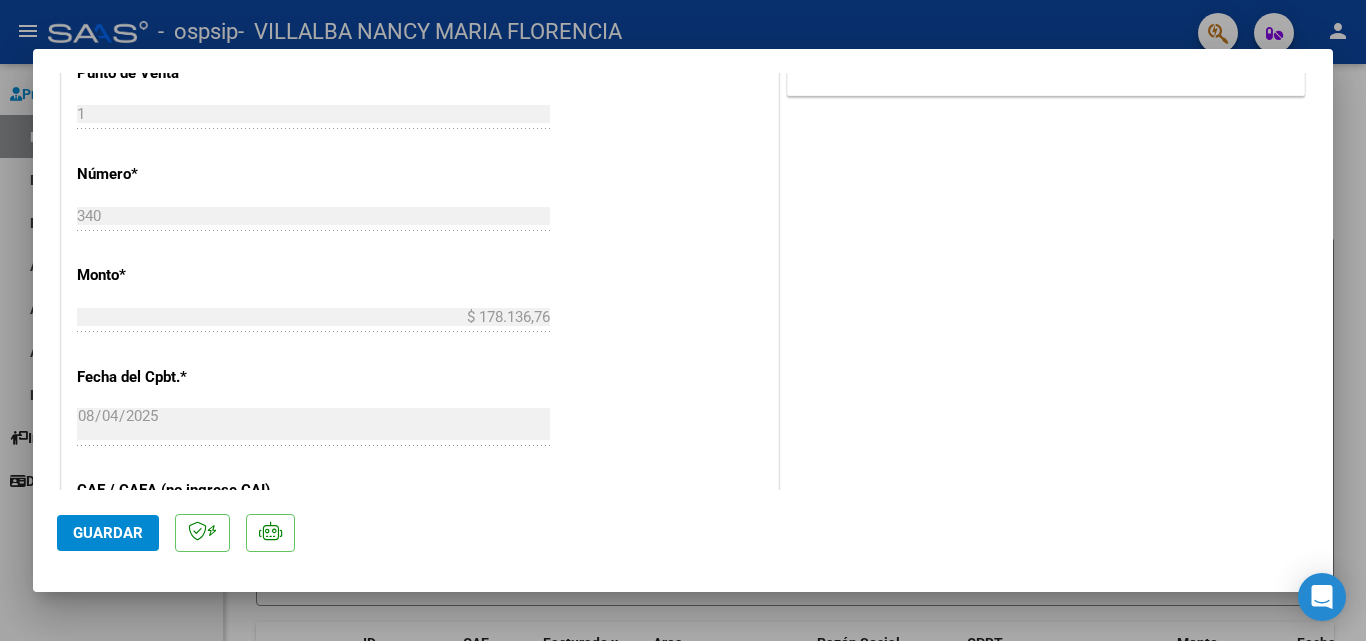 scroll, scrollTop: 936, scrollLeft: 0, axis: vertical 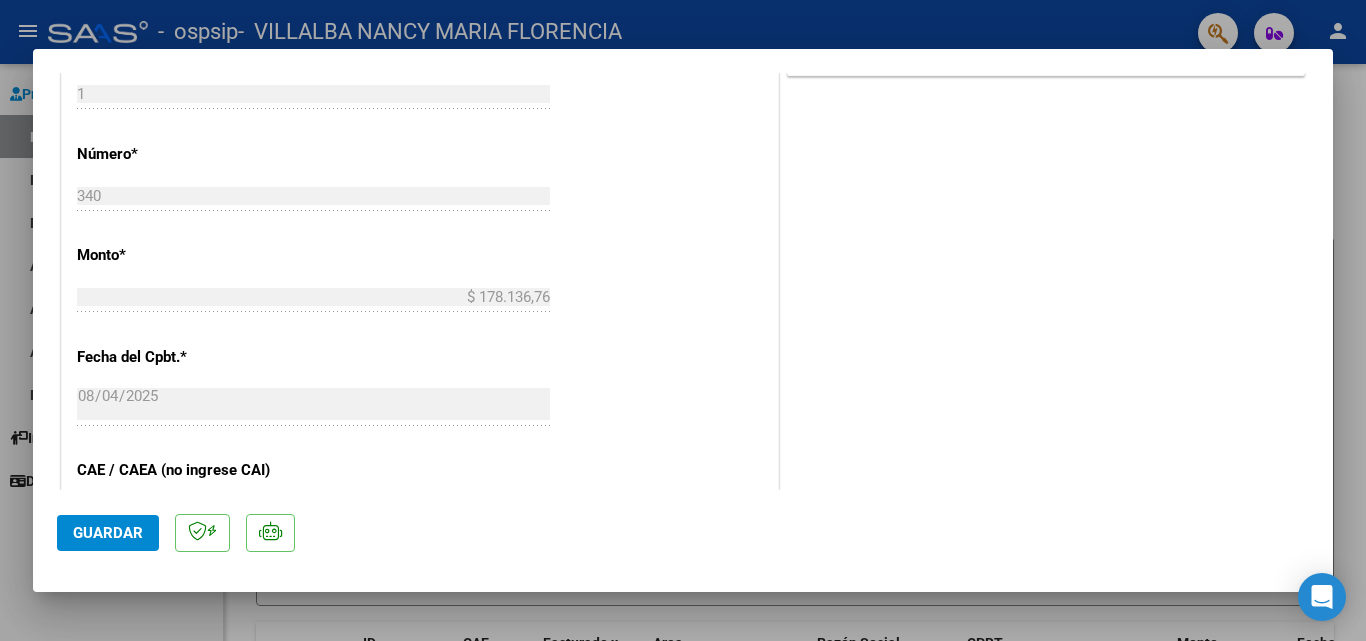 click on "Guardar" 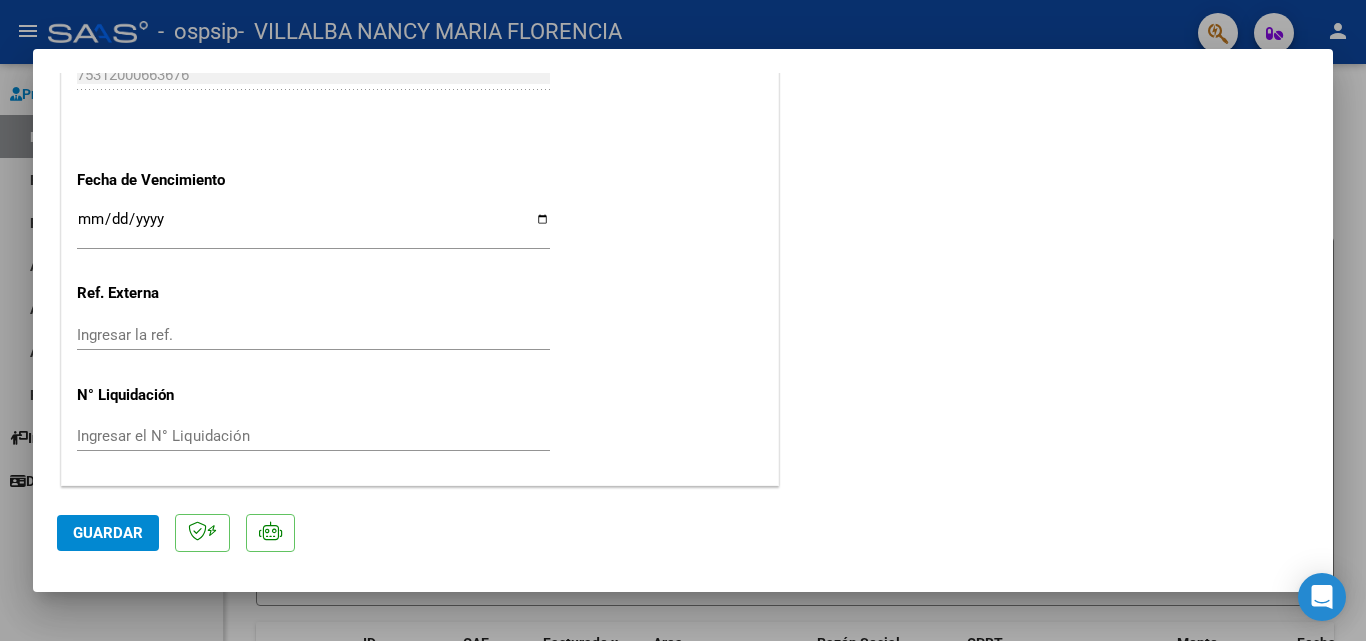scroll, scrollTop: 0, scrollLeft: 0, axis: both 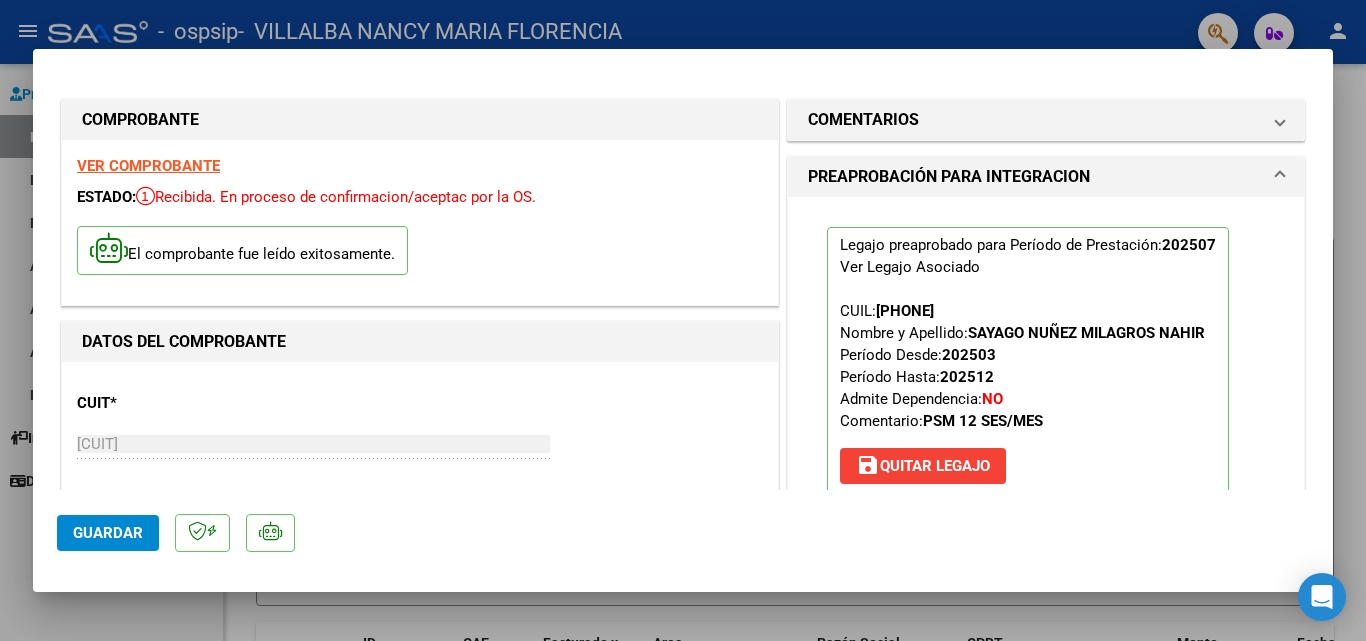 click at bounding box center (683, 320) 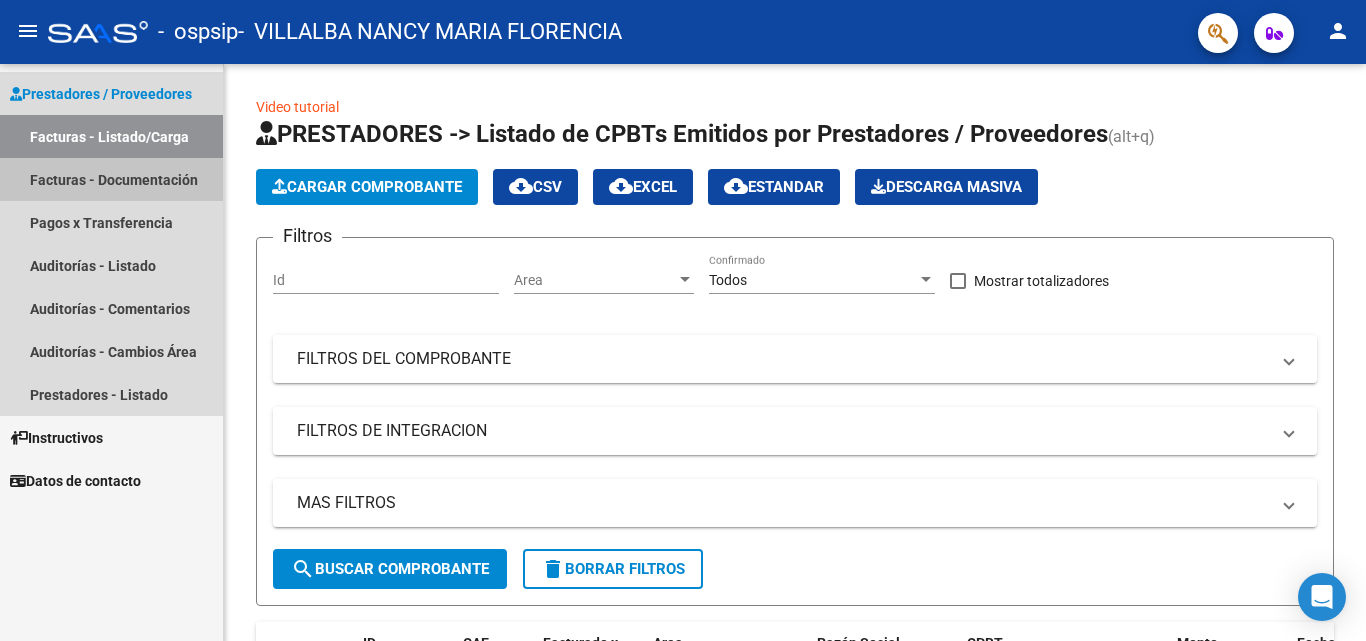 click on "Facturas - Documentación" at bounding box center [111, 179] 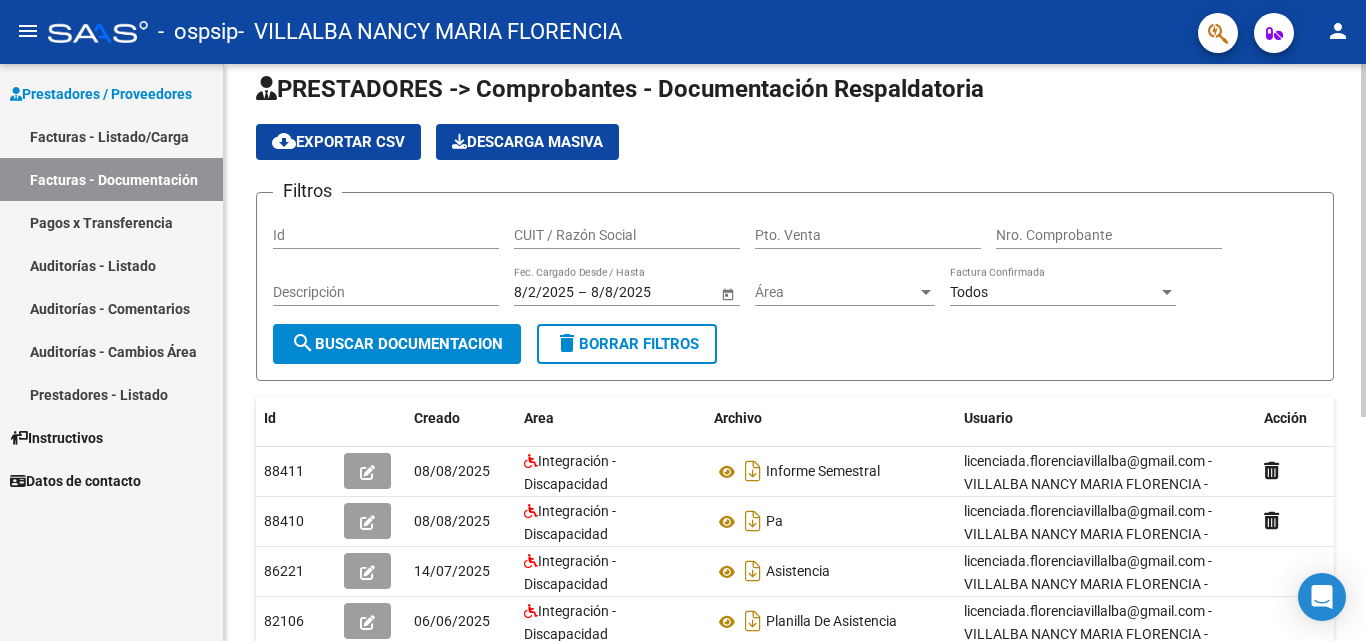 scroll, scrollTop: 0, scrollLeft: 0, axis: both 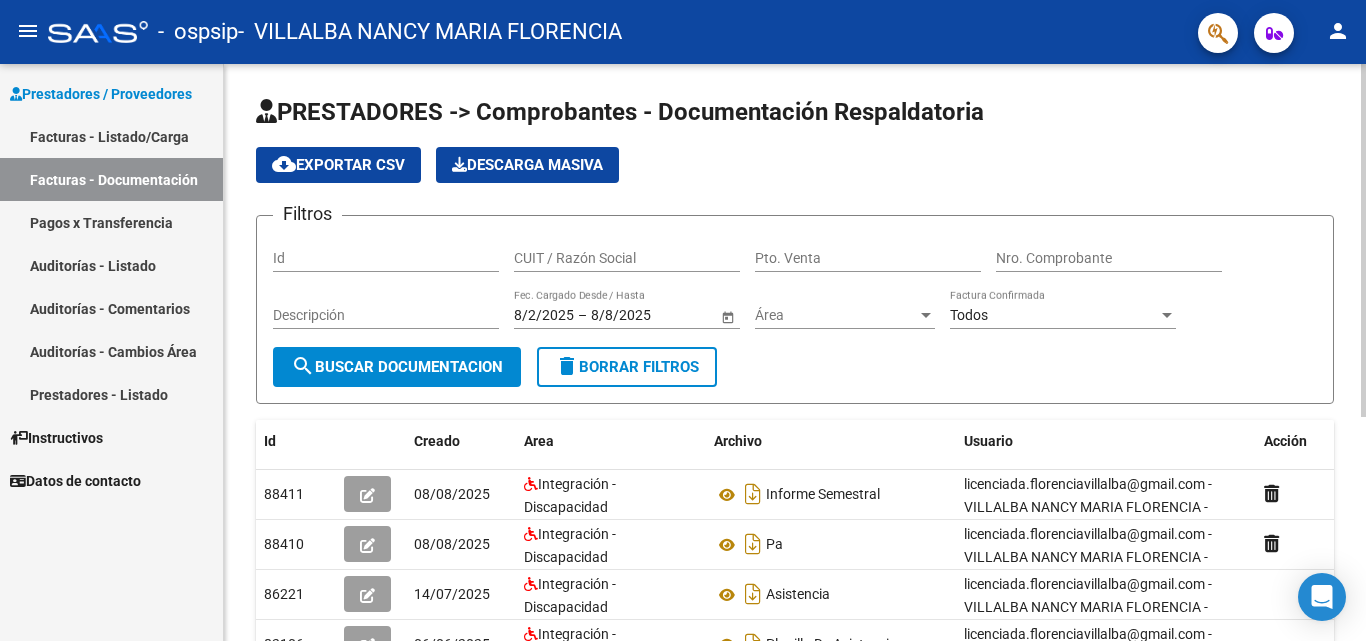 click on "PRESTADORES -> Comprobantes - Documentación Respaldatoria cloud_download  Exportar CSV   Descarga Masiva
Filtros Id CUIT / Razón Social Pto. Venta Nro. Comprobante Descripción 8/2/2025 8/2/2025 – 8/8/2025 8/8/2025 Fec. Cargado Desde / Hasta Área Área Todos Factura Confirmada search  Buscar Documentacion  delete  Borrar Filtros  Id Creado Area Archivo Usuario Acción 88411
08/08/2025 Integración - Discapacidad Informe Semestral   licenciada.florenciavillalba@gmail.com - VILLALBA NANCY MARIA FLORENCIA -  88410
08/08/2025 Integración - Discapacidad Pa  licenciada.florenciavillalba@gmail.com - VILLALBA NANCY MARIA FLORENCIA -  86221
14/07/2025 Integración - Discapacidad Asistencia  licenciada.florenciavillalba@gmail.com - VILLALBA NANCY MARIA FLORENCIA -  82106
06/06/2025 Integración - Discapacidad Planilla De Asistencia   licenciada.florenciavillalba@gmail.com - VILLALBA NANCY MARIA FLORENCIA -  79540
08/05/2025 Integración - Discapacidad Planilla De Asistencia  76290
04/04/2025" 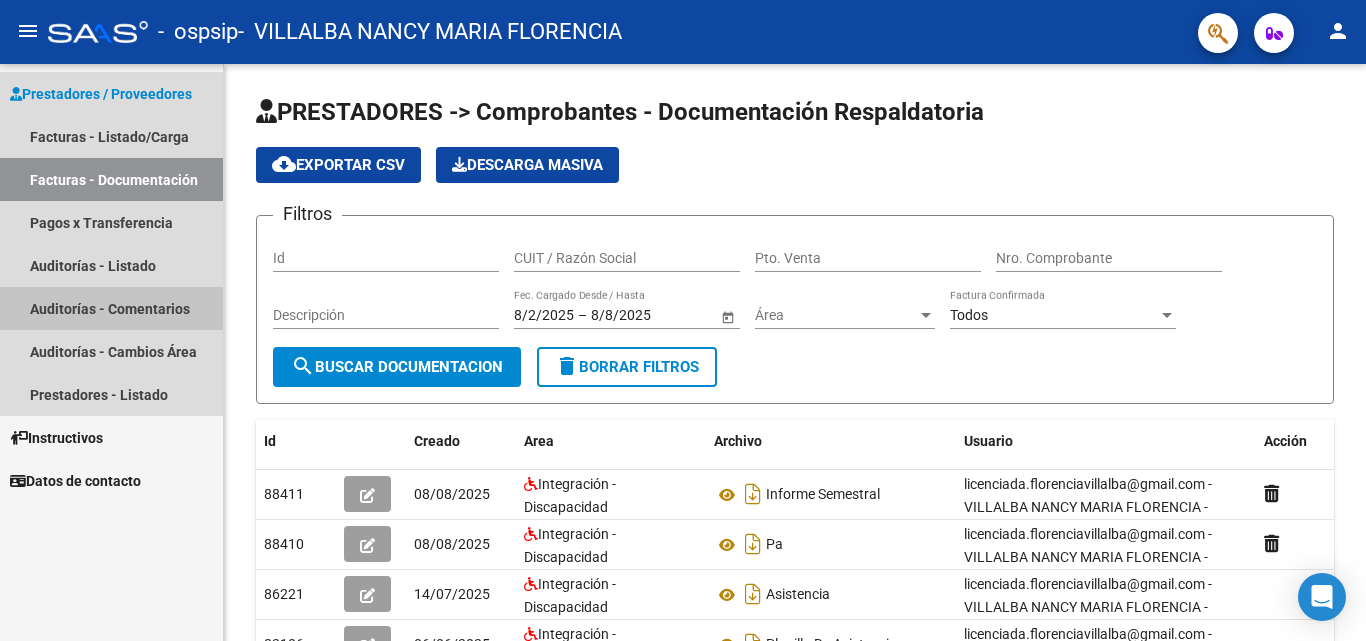 click on "Auditorías - Comentarios" at bounding box center (111, 308) 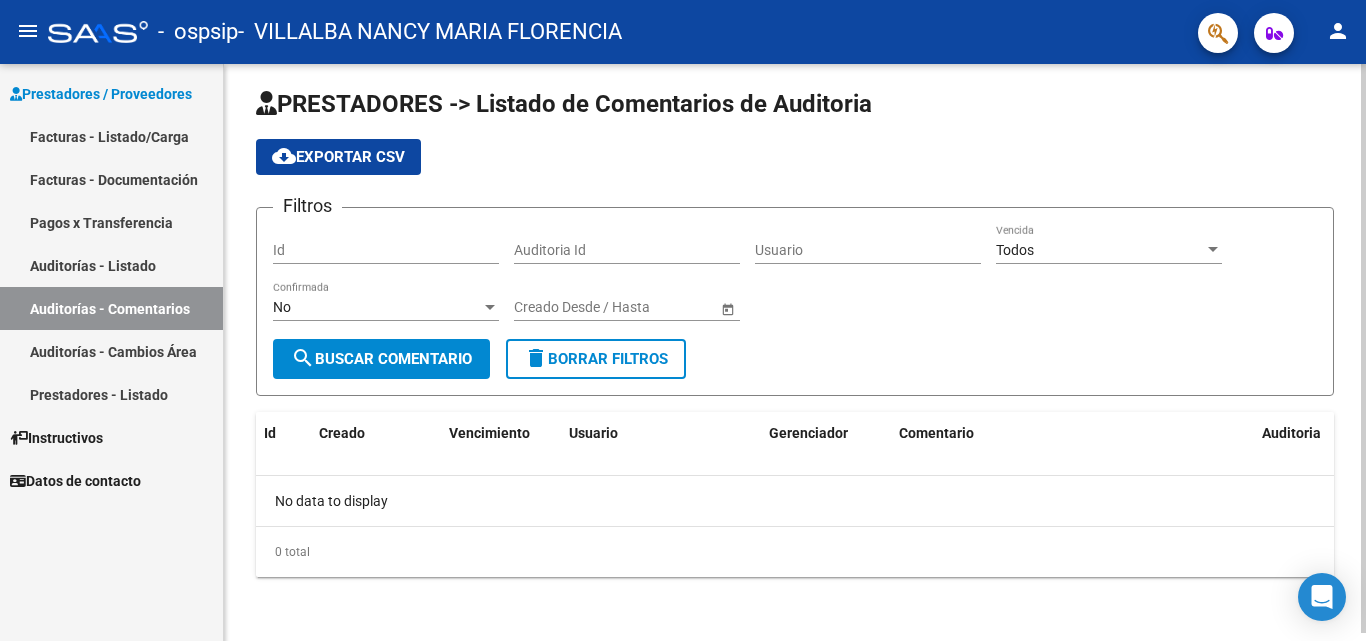 scroll, scrollTop: 0, scrollLeft: 0, axis: both 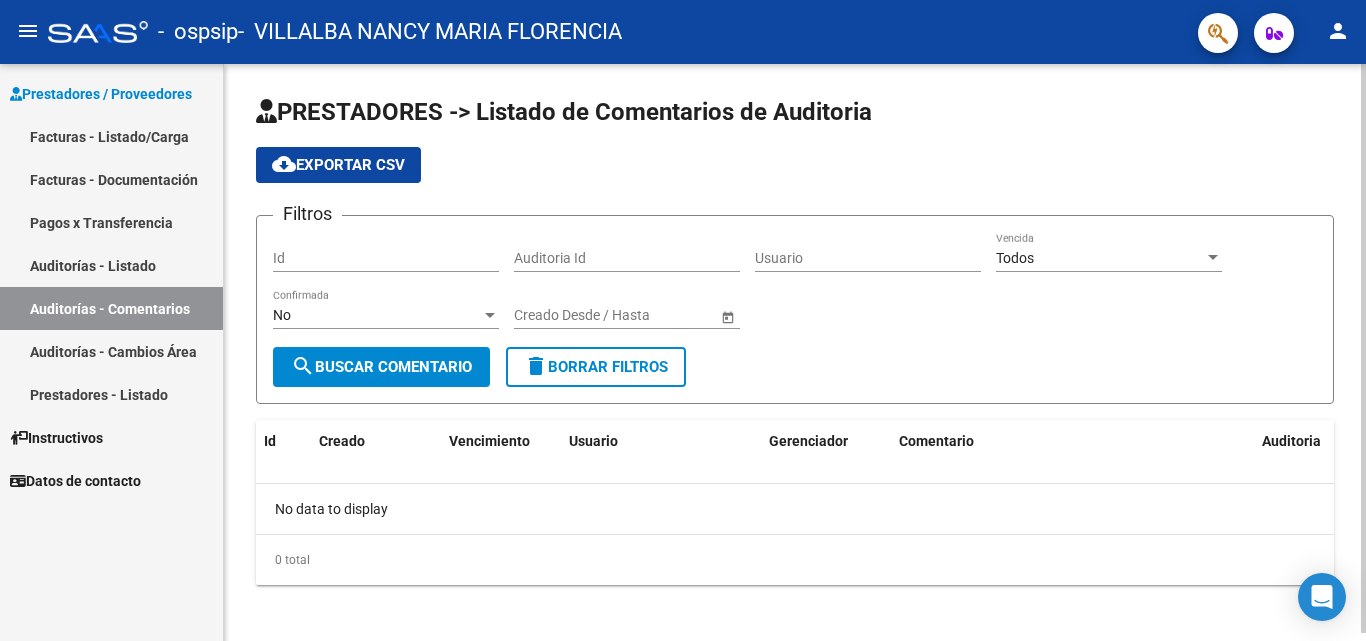 click 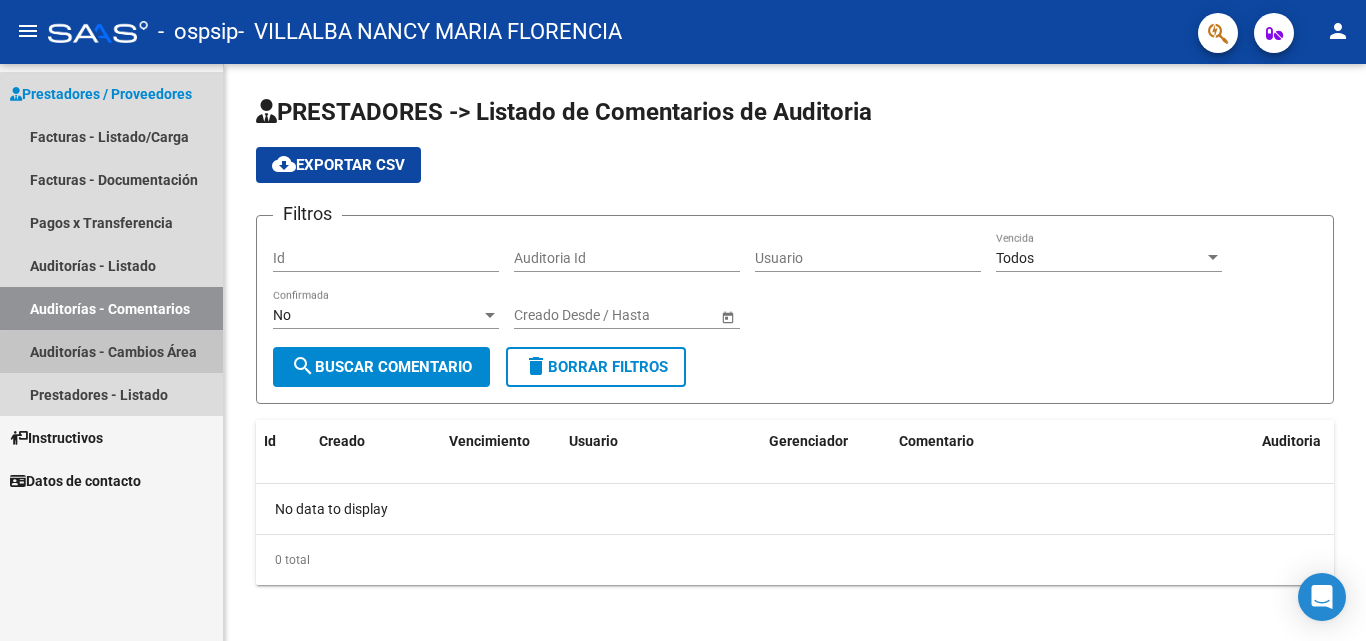 click on "Auditorías - Cambios Área" at bounding box center (111, 351) 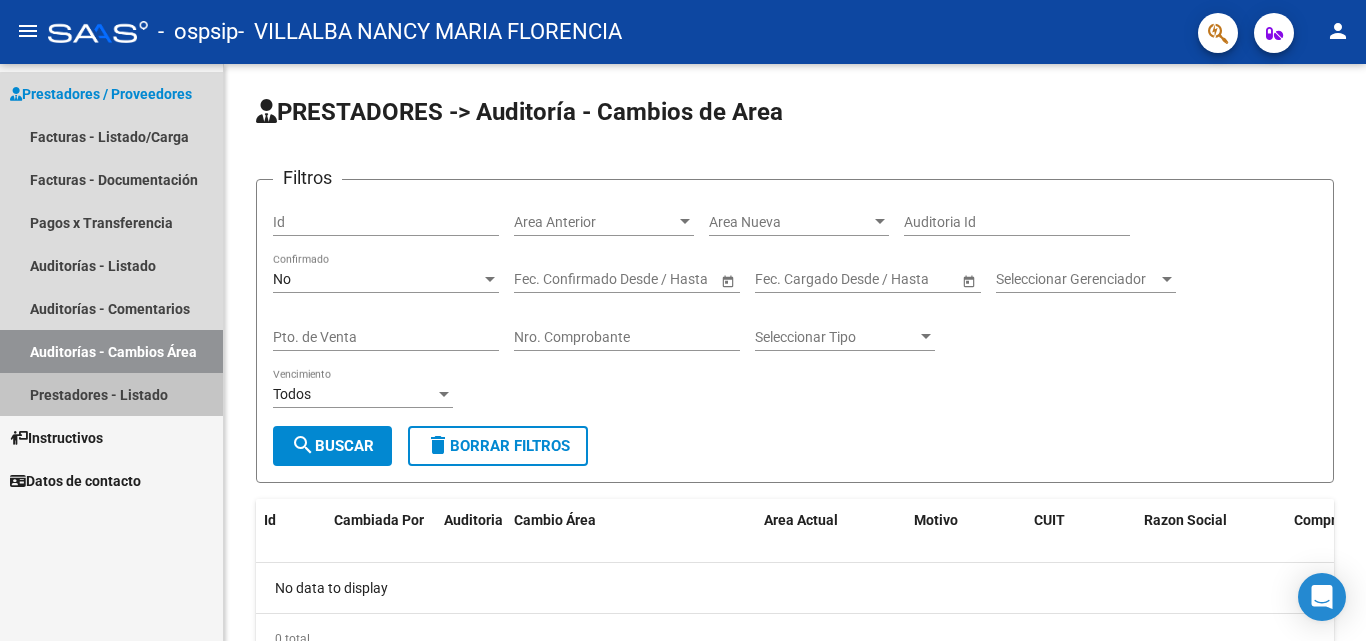 click on "Prestadores - Listado" at bounding box center (111, 394) 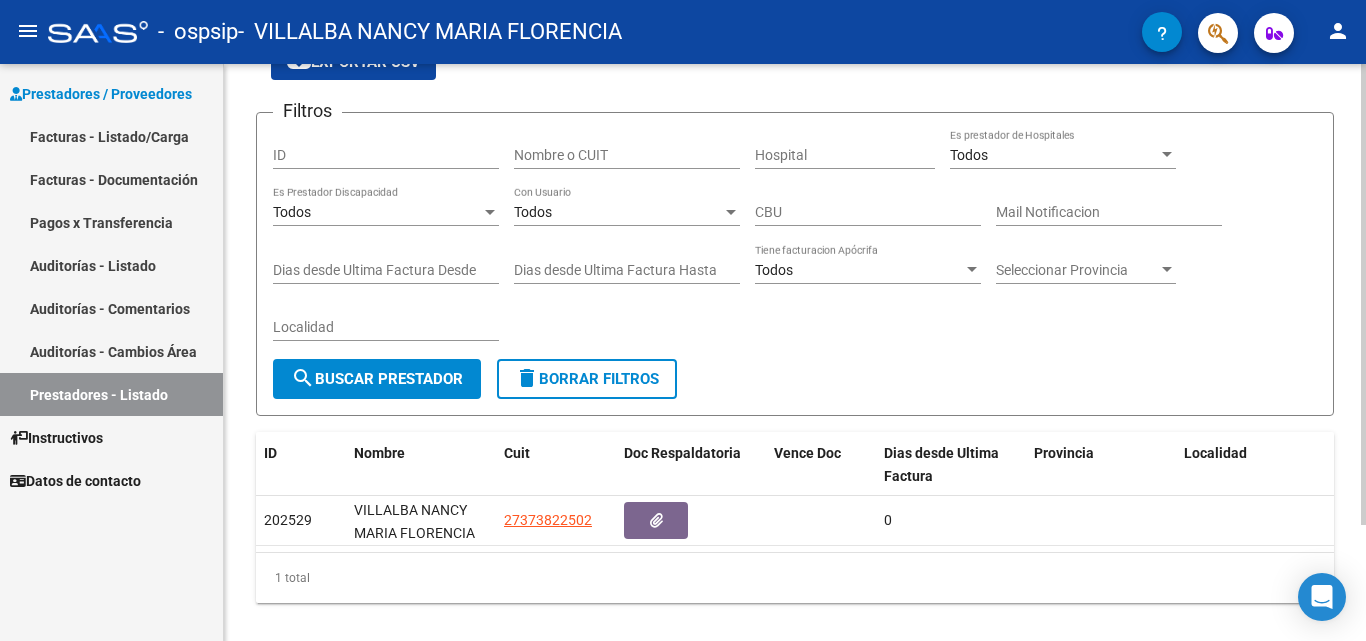 scroll, scrollTop: 0, scrollLeft: 0, axis: both 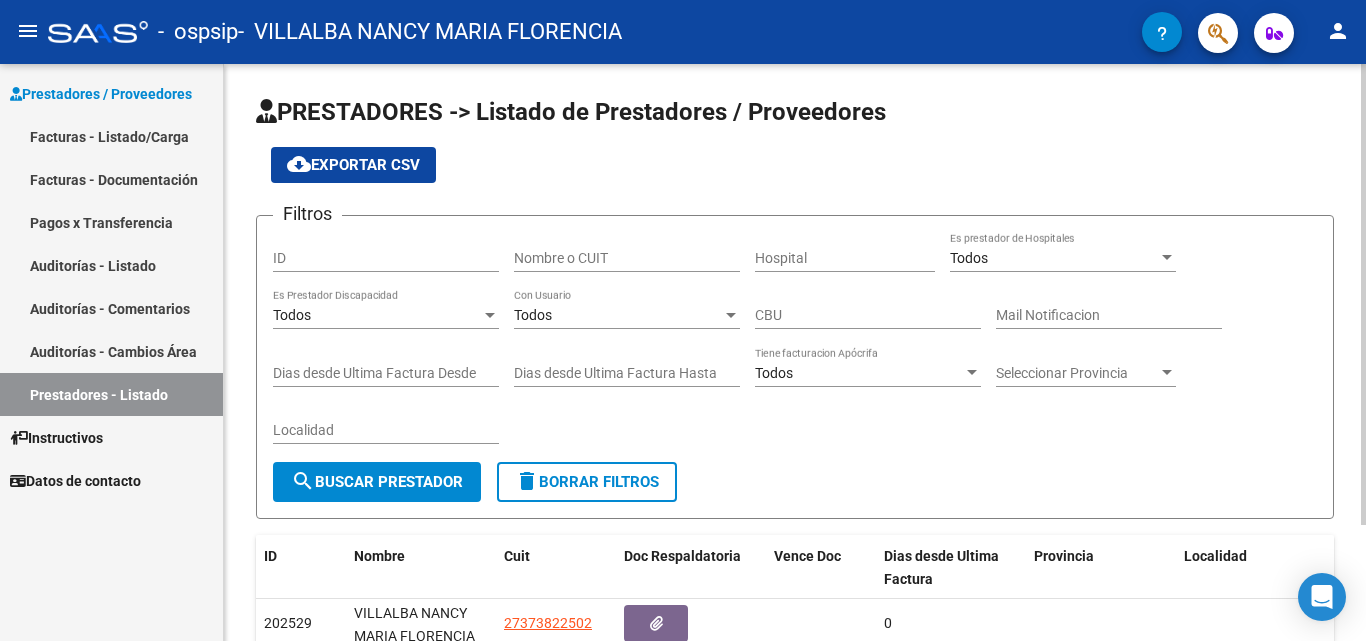 click 